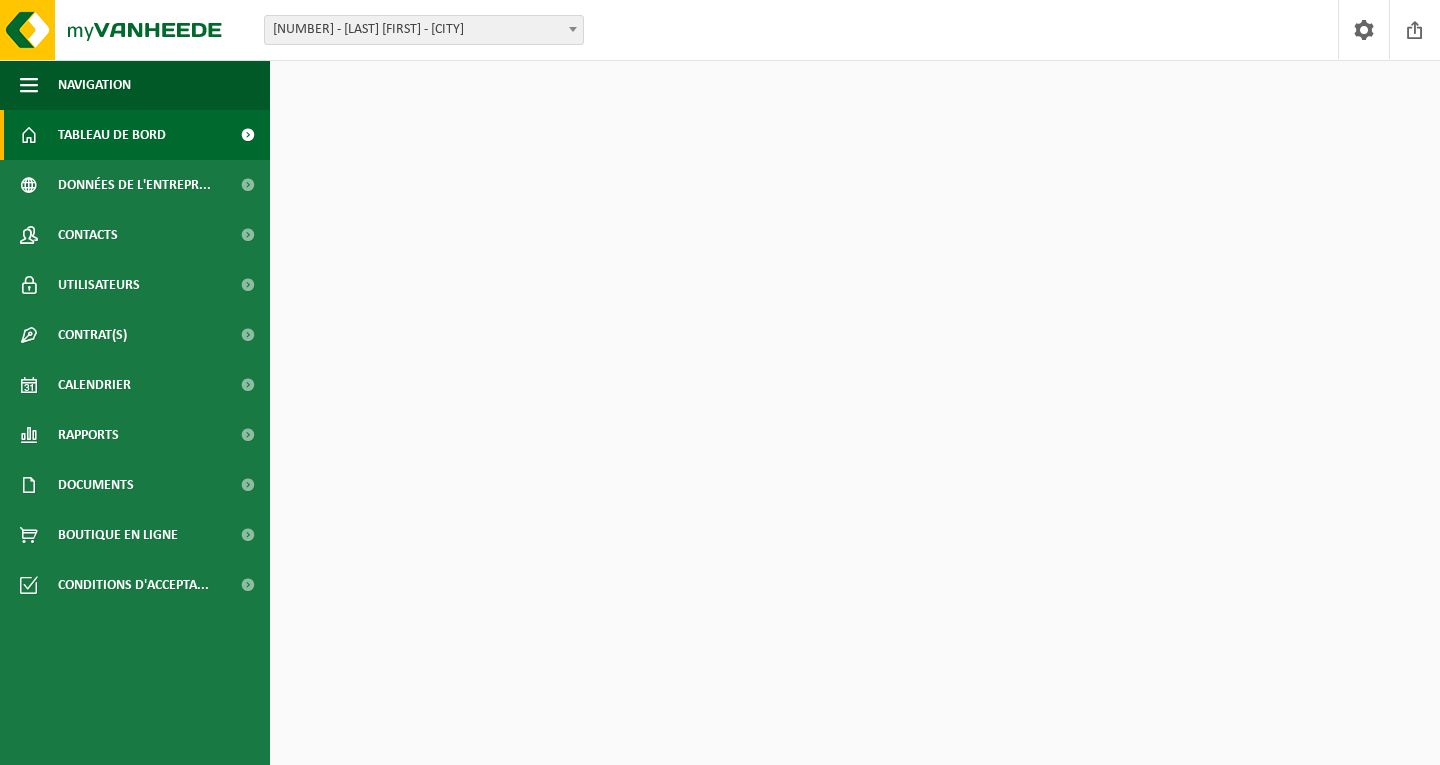 scroll, scrollTop: 0, scrollLeft: 0, axis: both 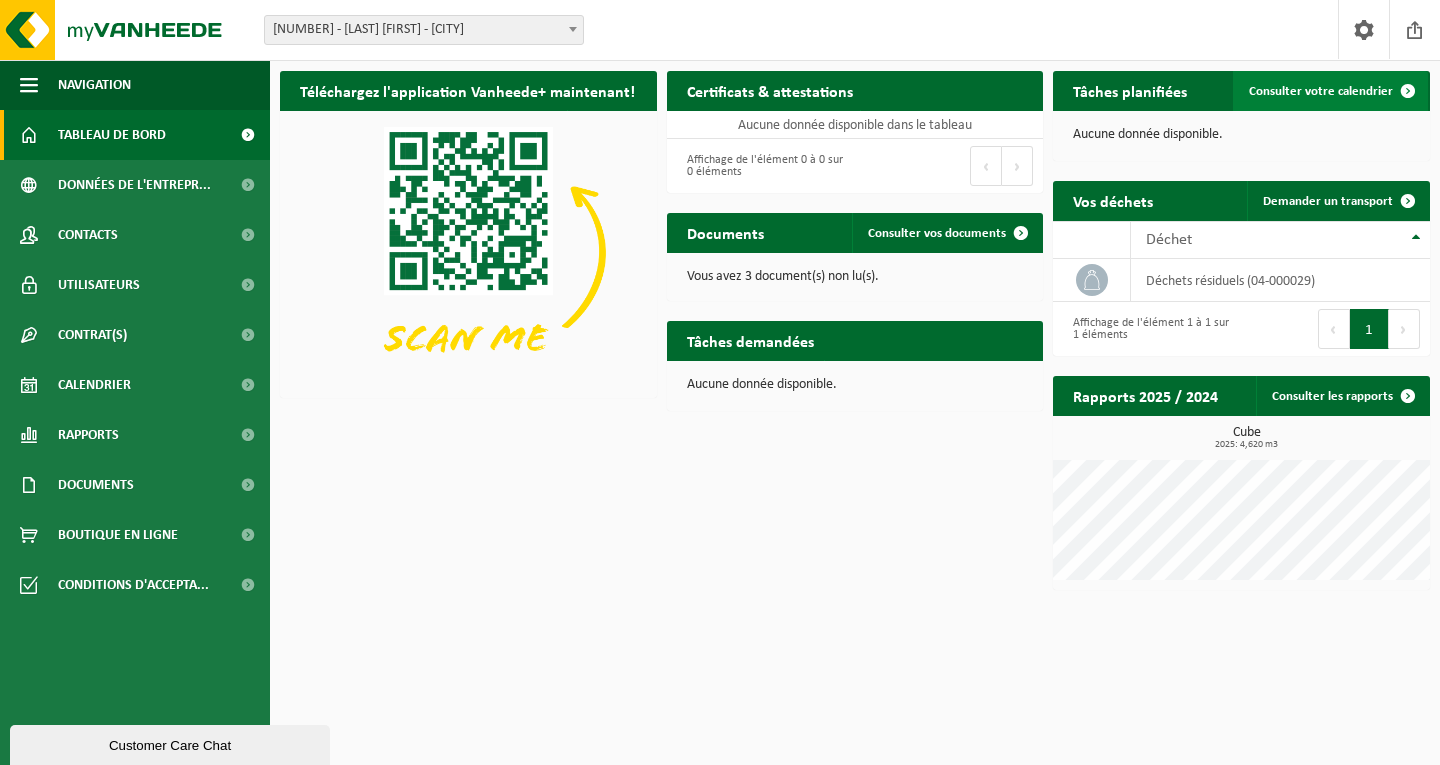 click on "Consulter votre calendrier" at bounding box center [1321, 91] 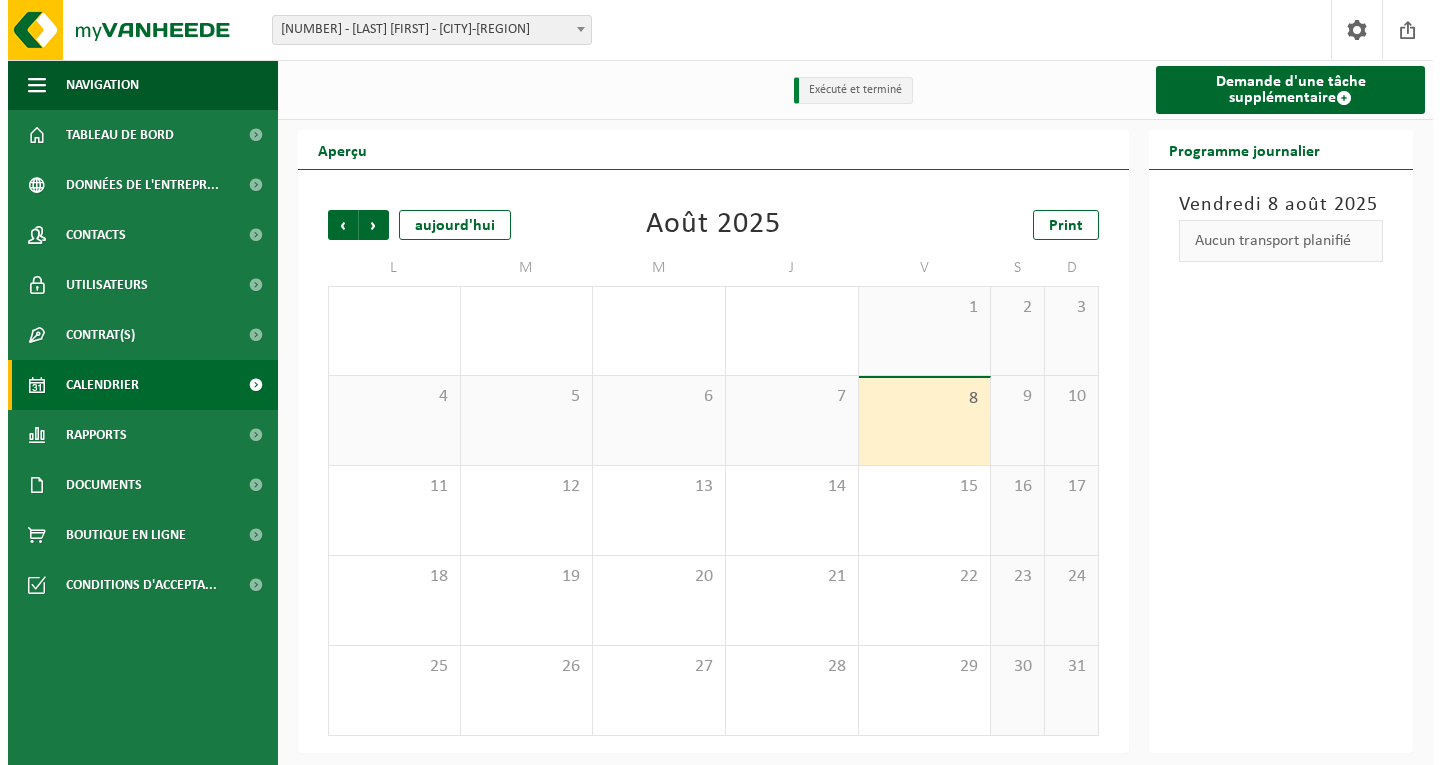 scroll, scrollTop: 0, scrollLeft: 0, axis: both 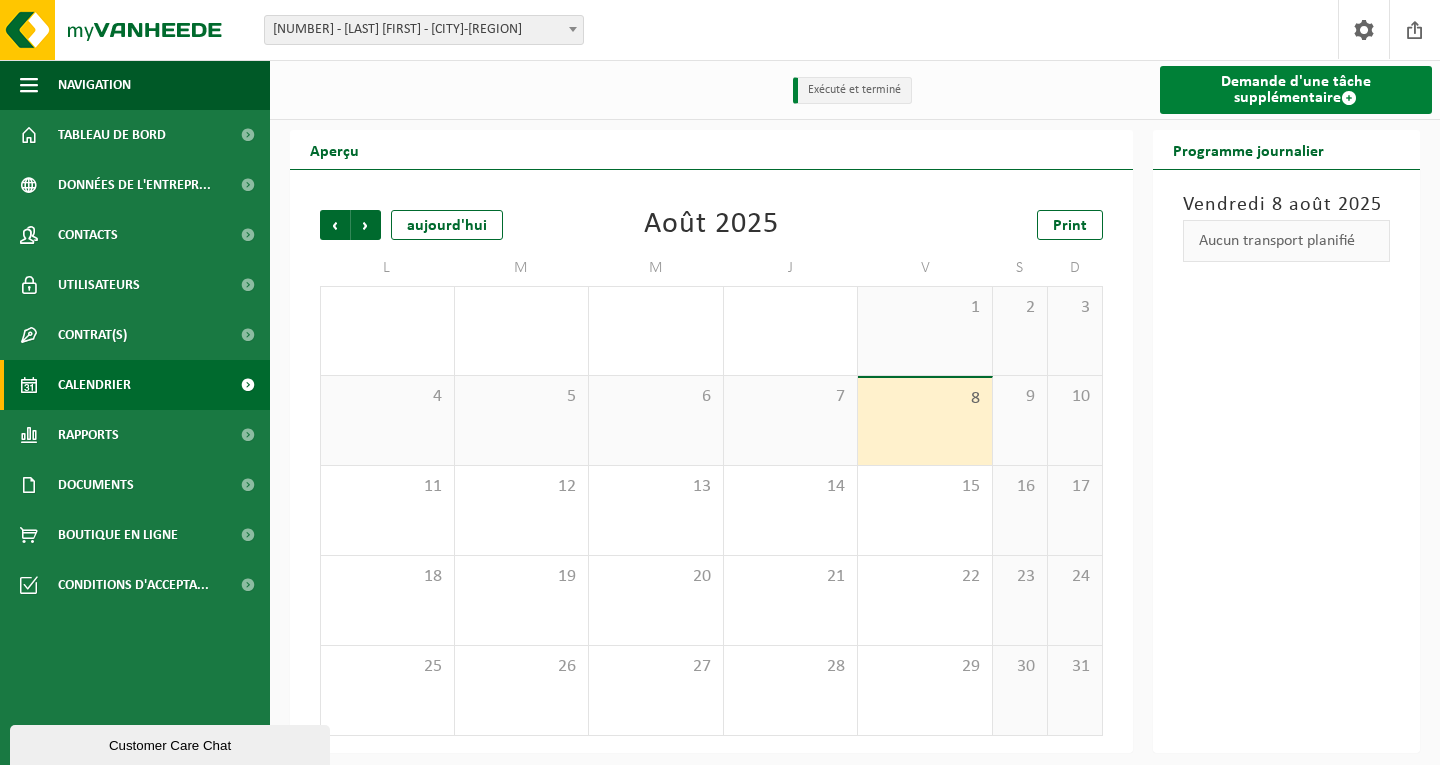 click on "Demande d'une tâche supplémentaire" at bounding box center [1296, 90] 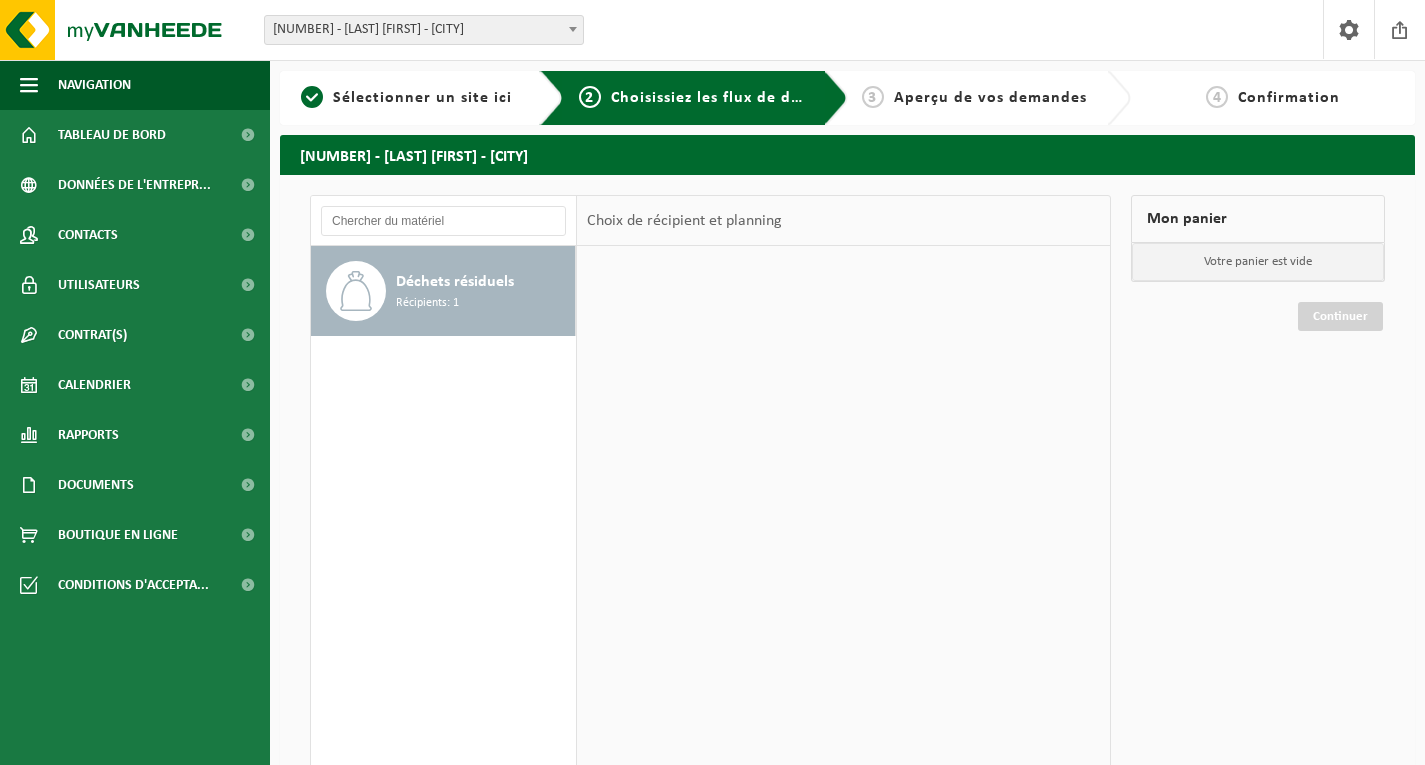 scroll, scrollTop: 0, scrollLeft: 0, axis: both 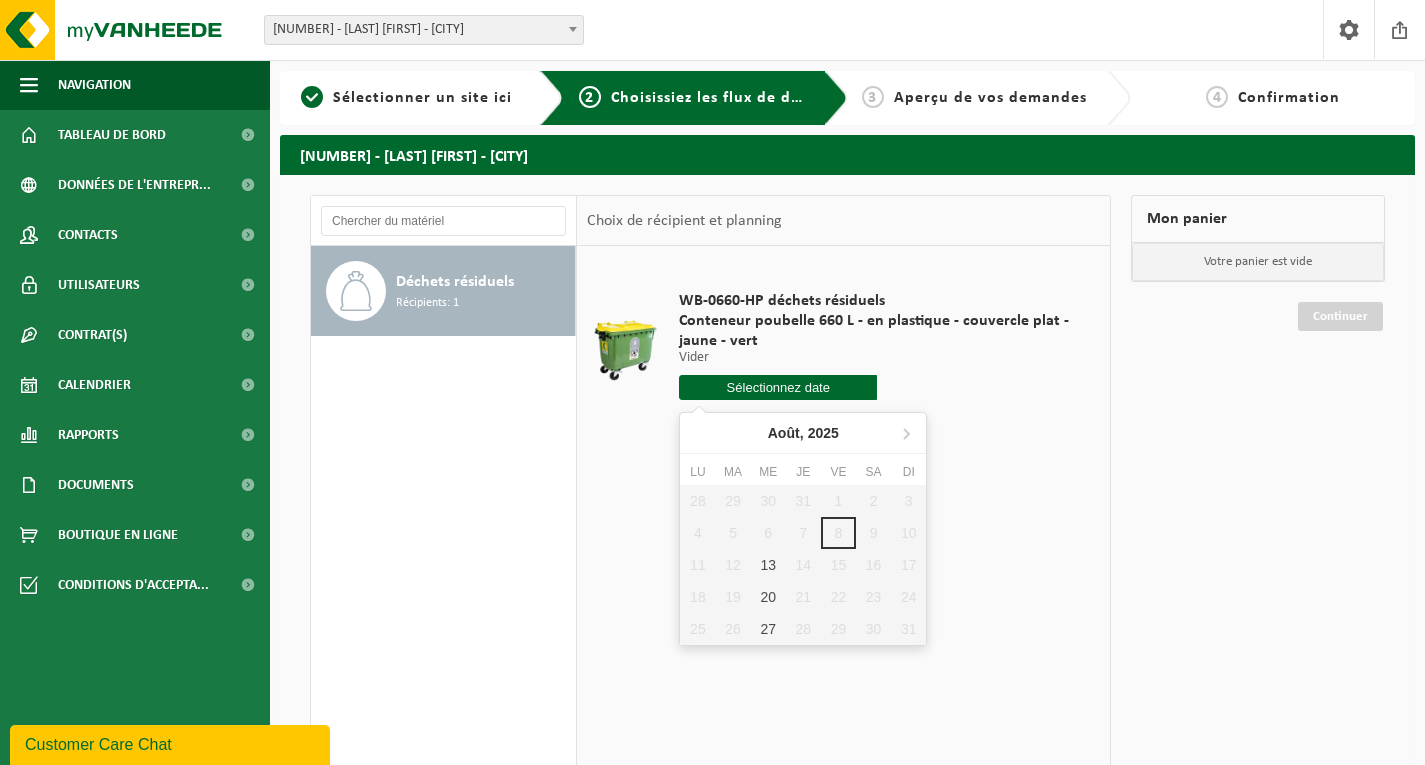 click at bounding box center [778, 387] 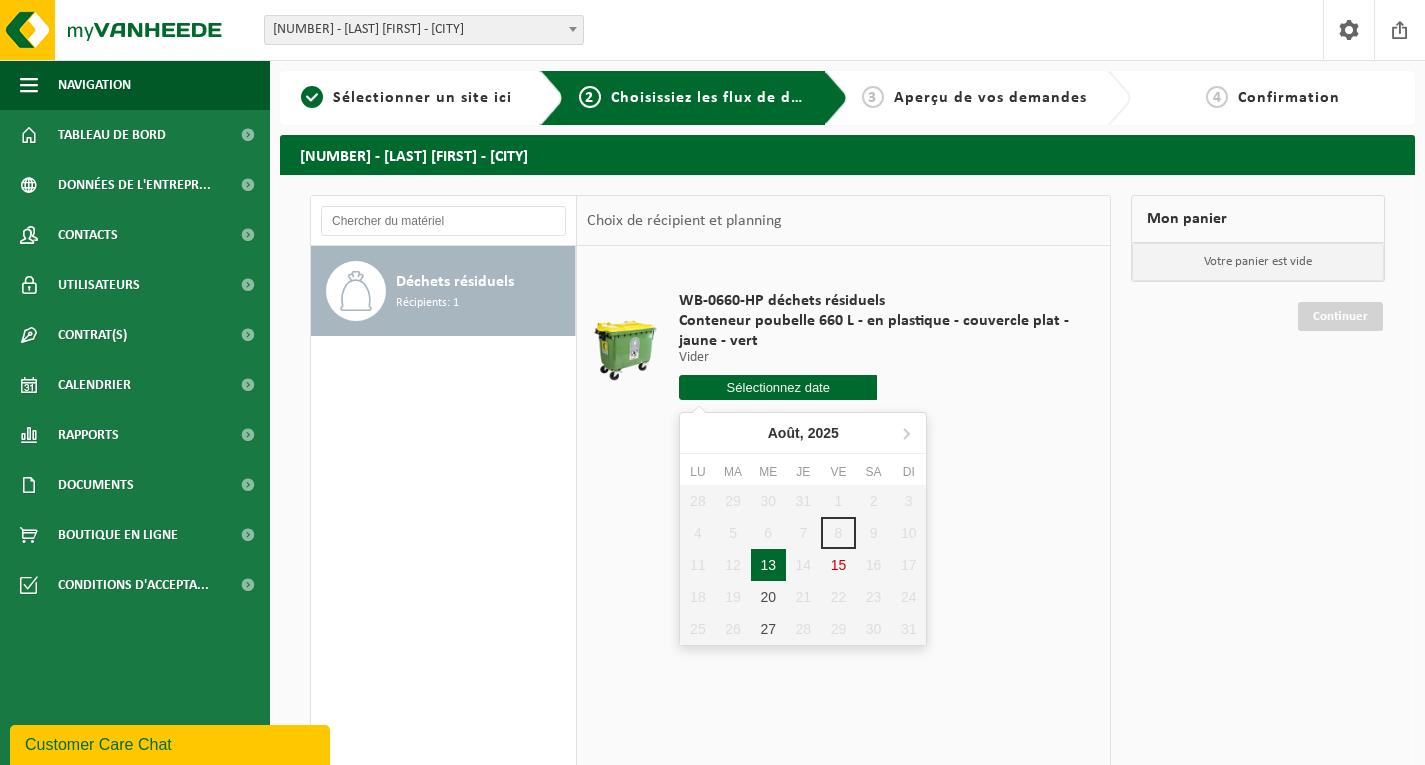 click on "13" at bounding box center (768, 565) 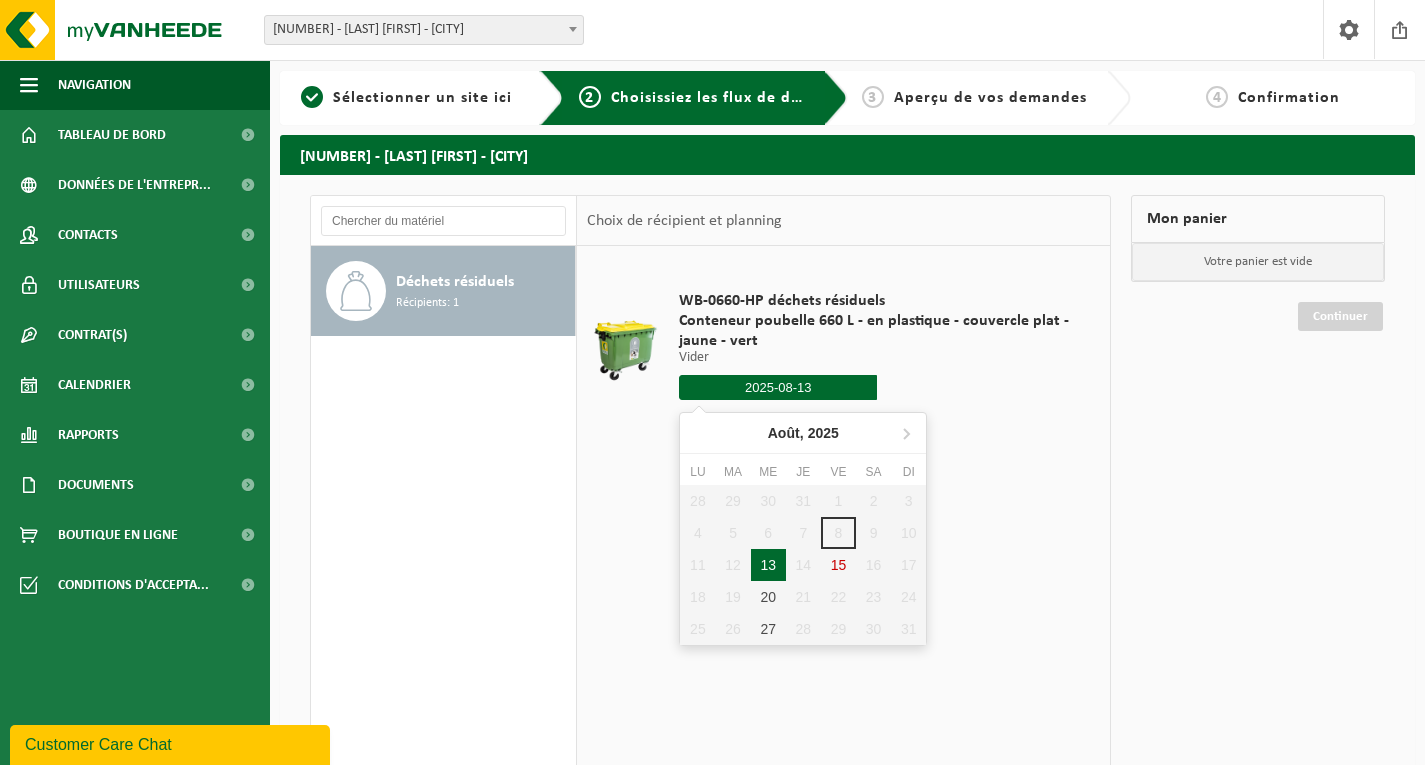 type on "à partir de 2025-08-13" 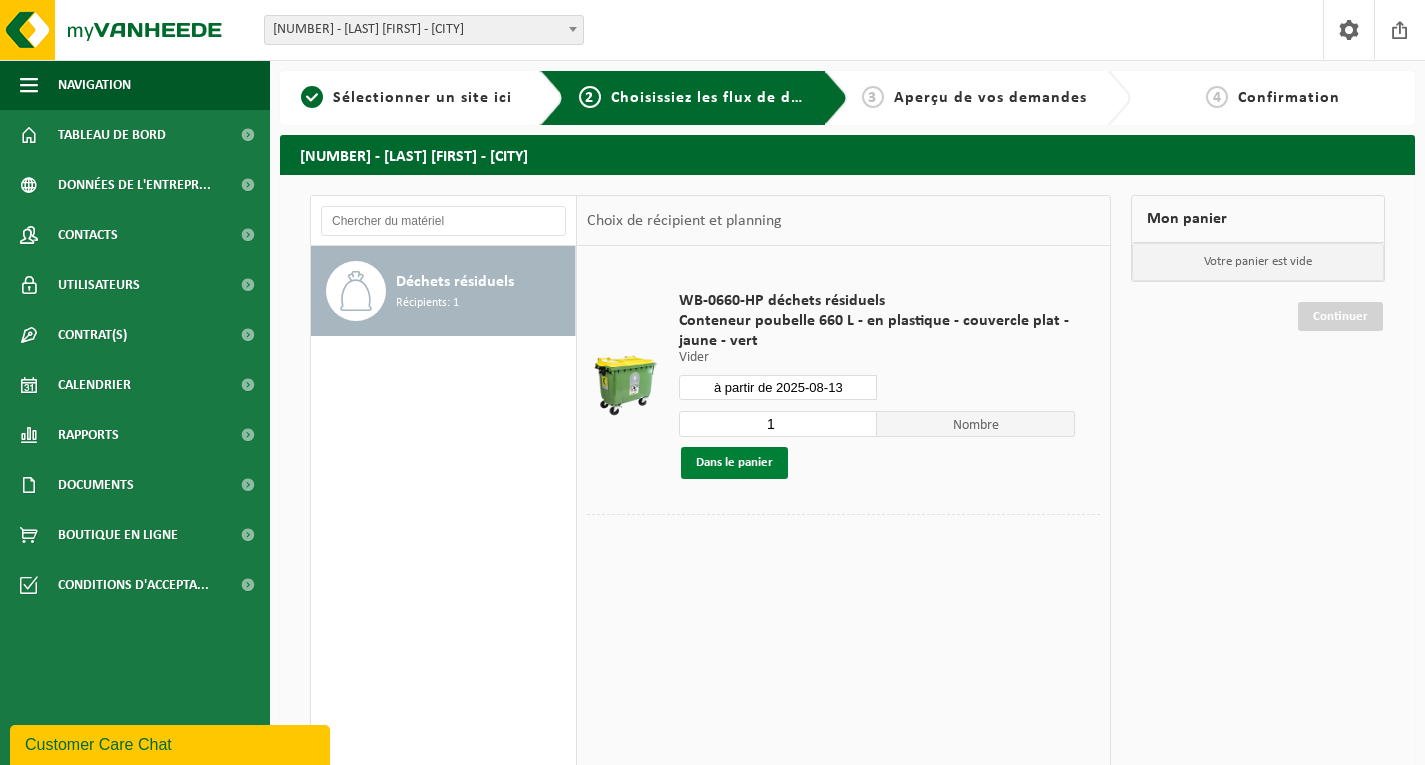 click on "Dans le panier" at bounding box center [734, 463] 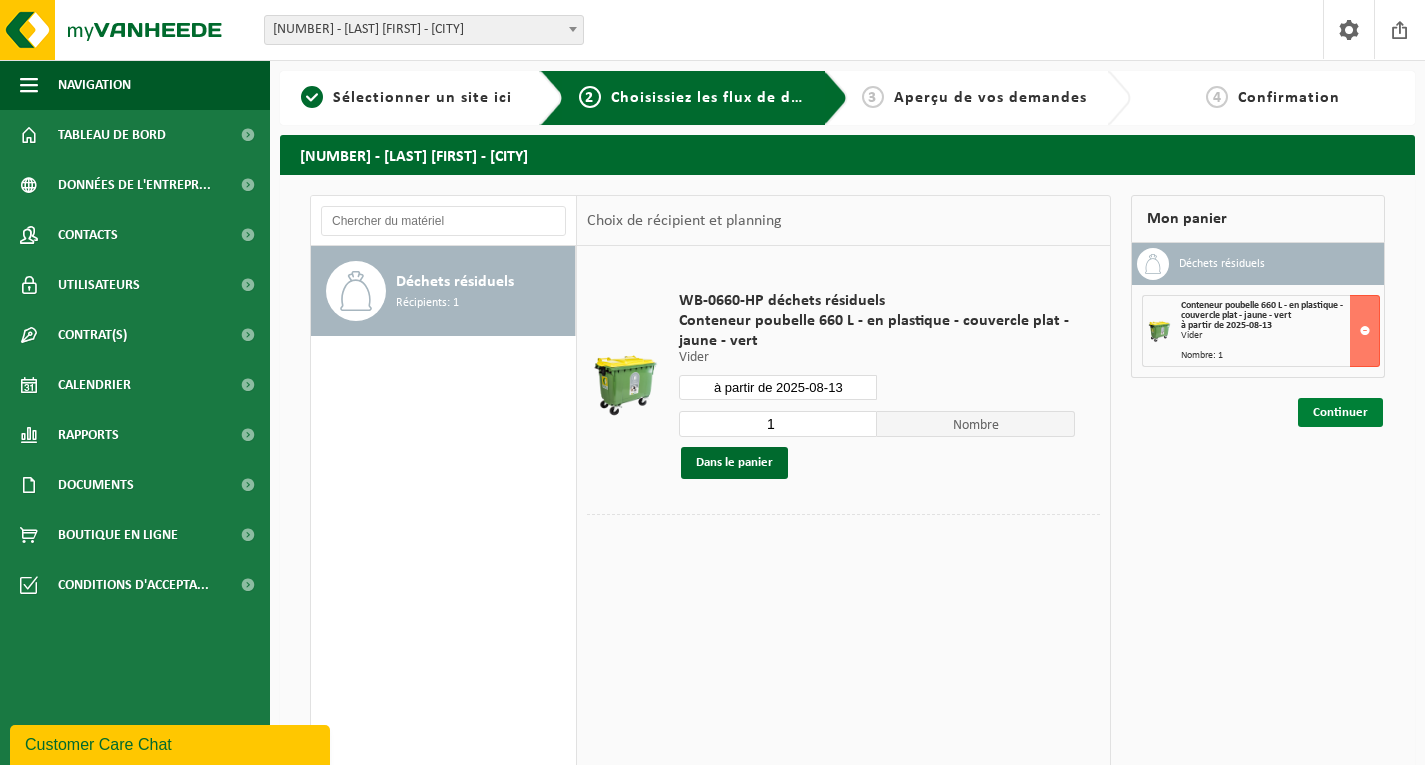 click on "Continuer" at bounding box center [1340, 412] 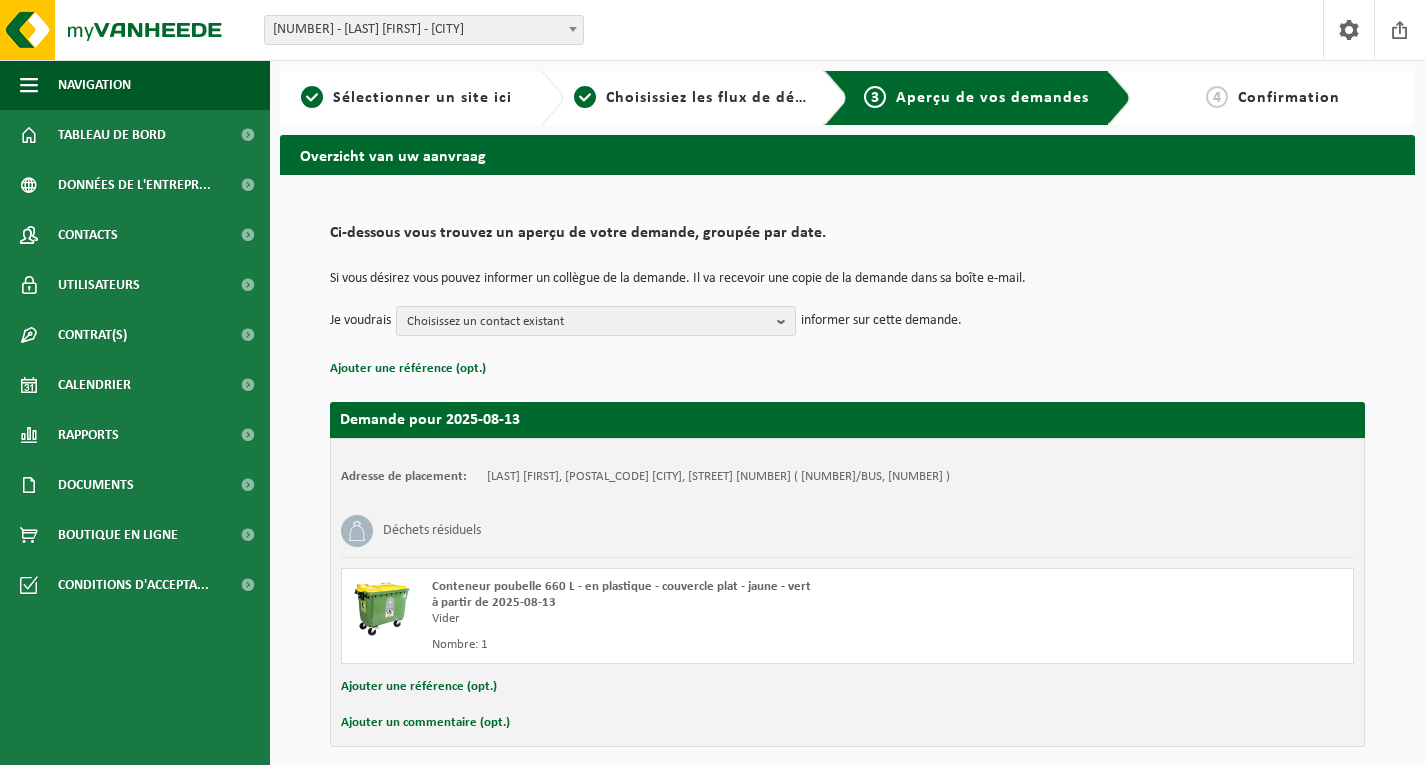 scroll, scrollTop: 0, scrollLeft: 0, axis: both 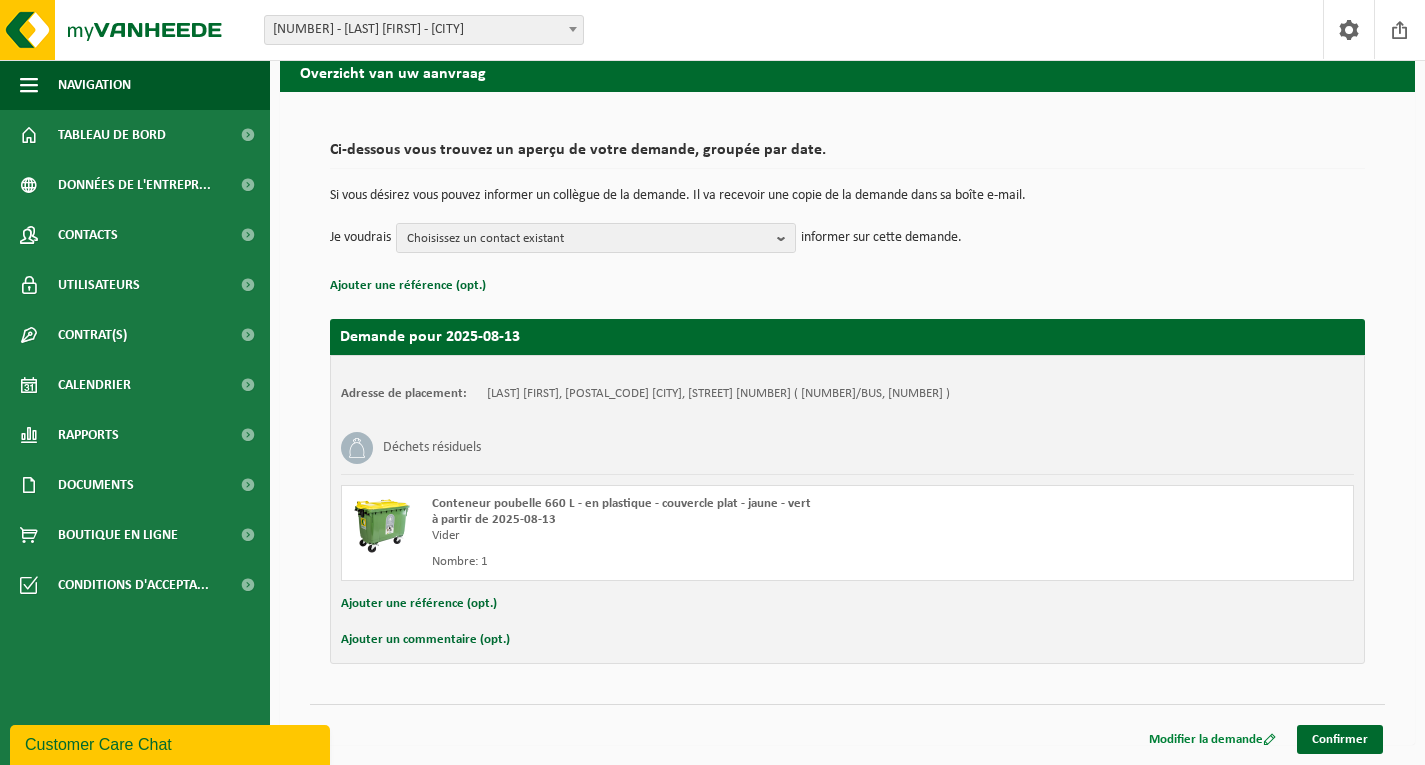 click on "Modifier la demande" at bounding box center [1212, 739] 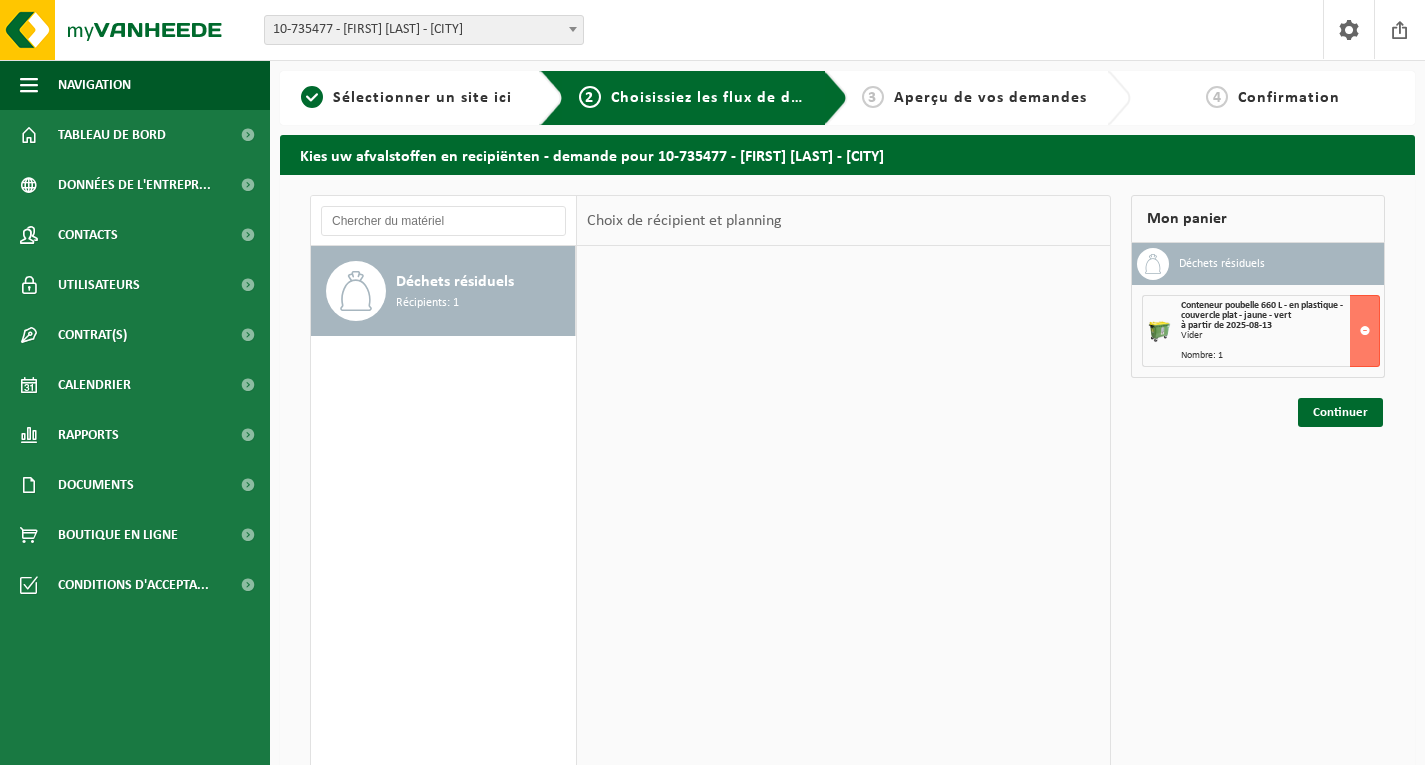 scroll, scrollTop: 0, scrollLeft: 0, axis: both 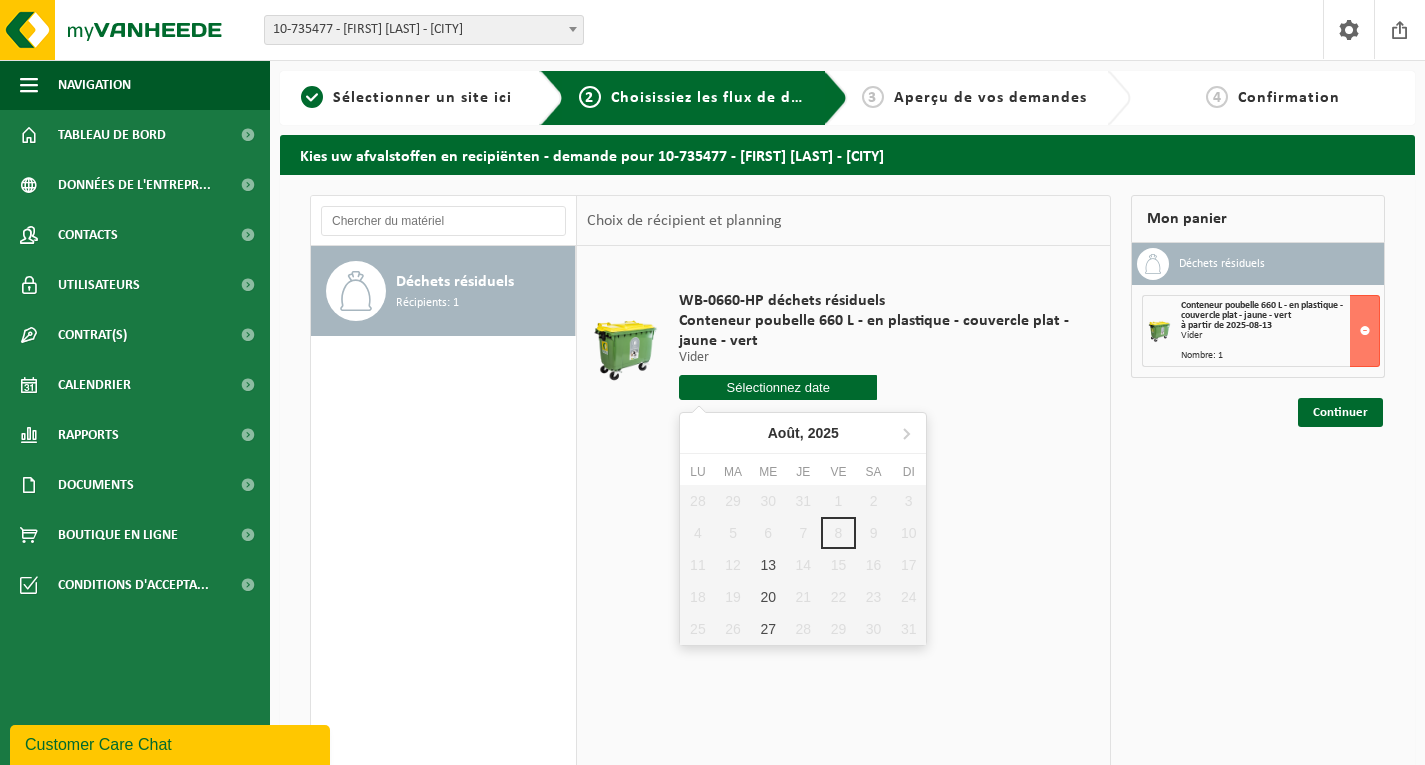click at bounding box center (778, 387) 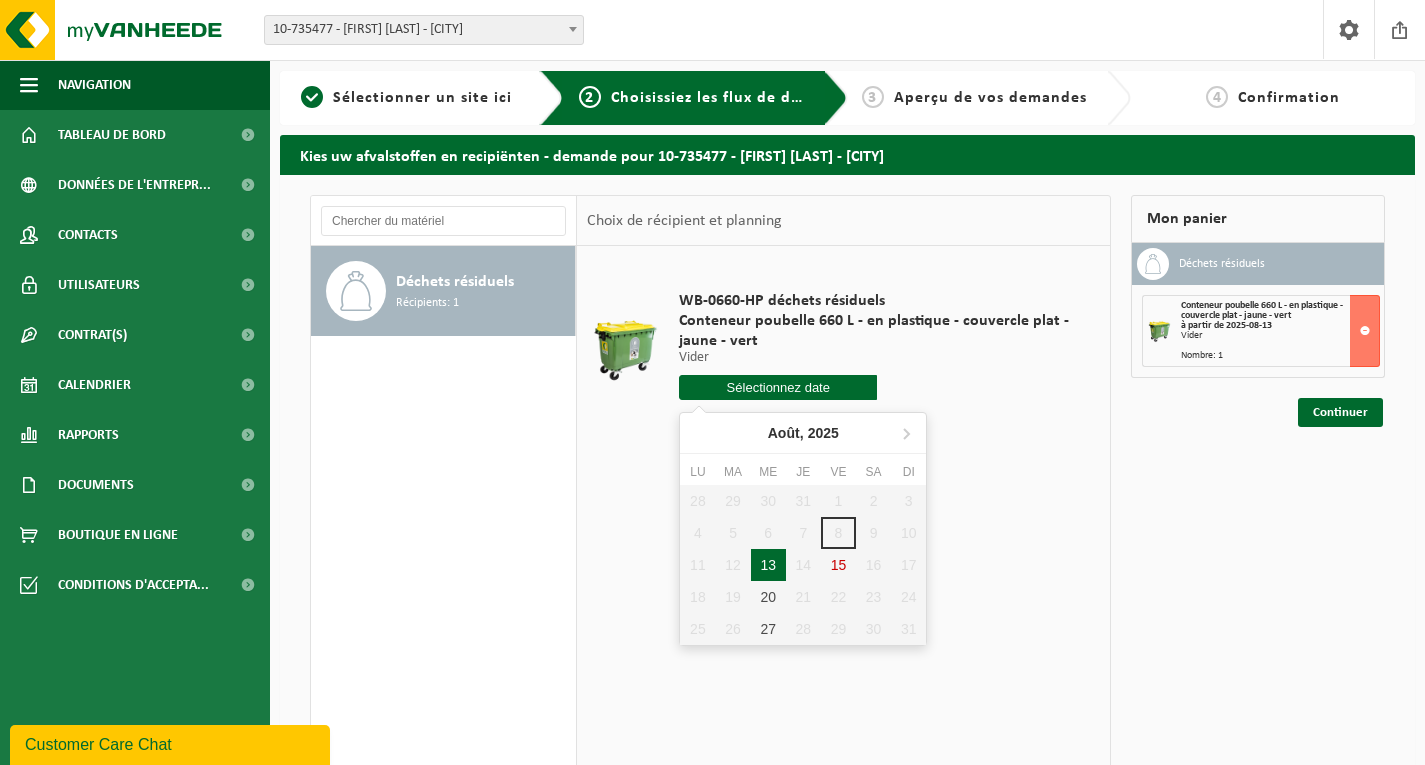 click on "13" at bounding box center [768, 565] 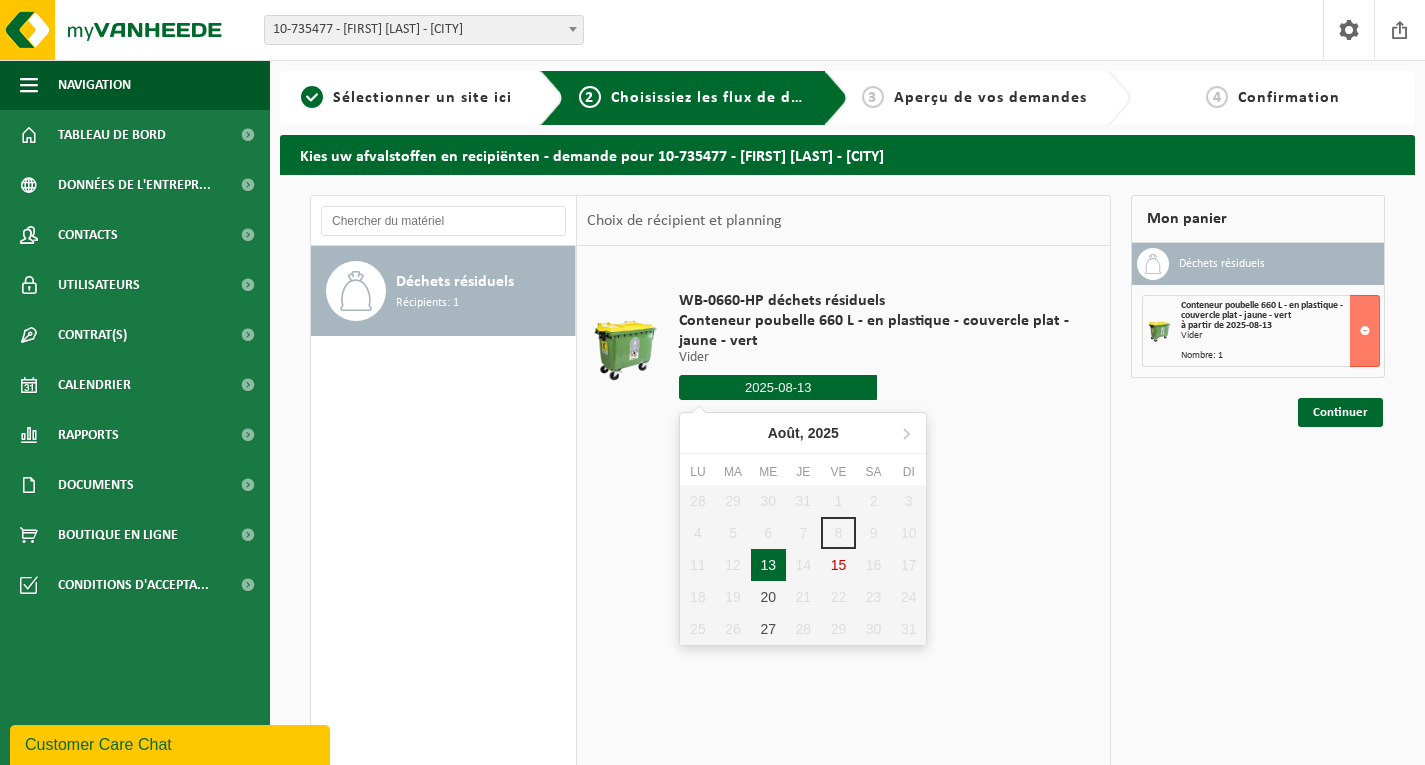 type on "à partir de 2025-08-13" 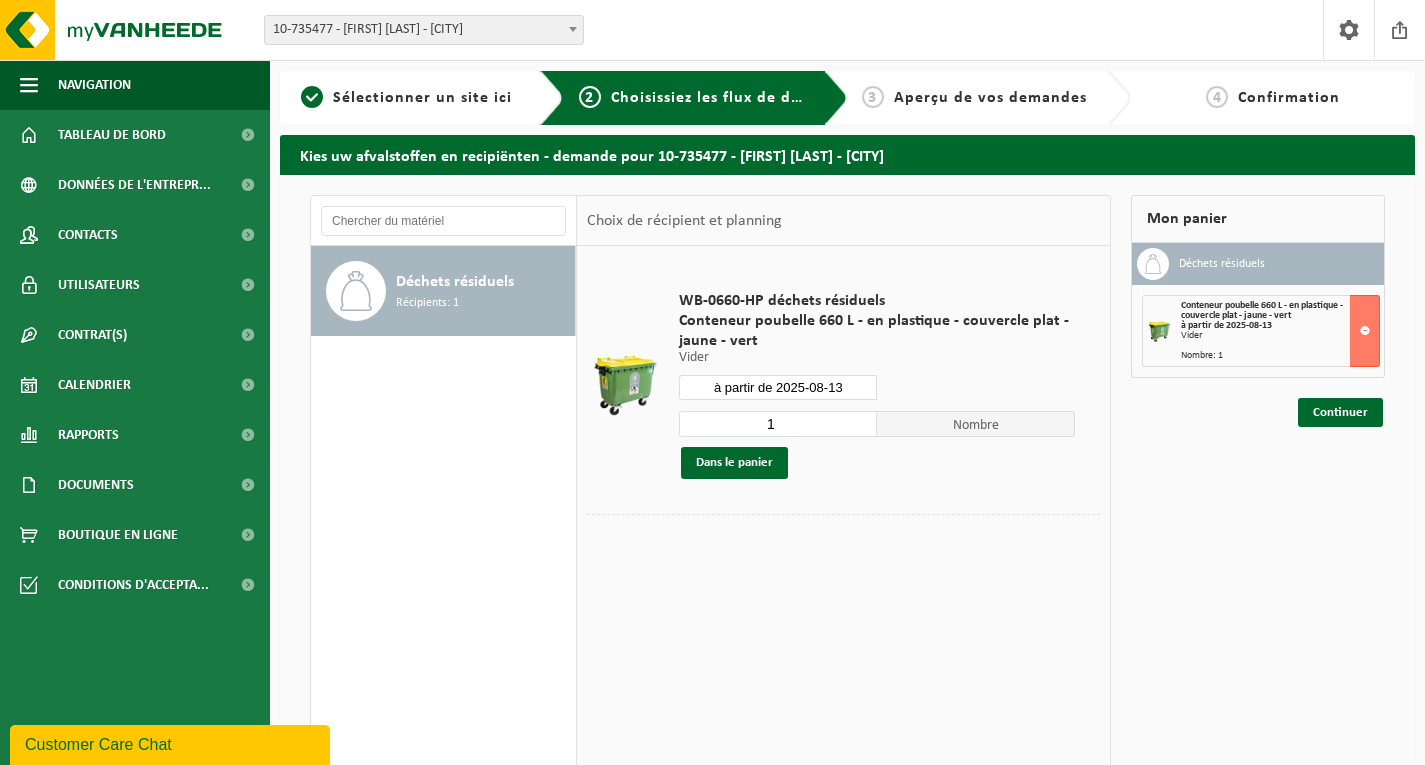 click on "1" at bounding box center (778, 424) 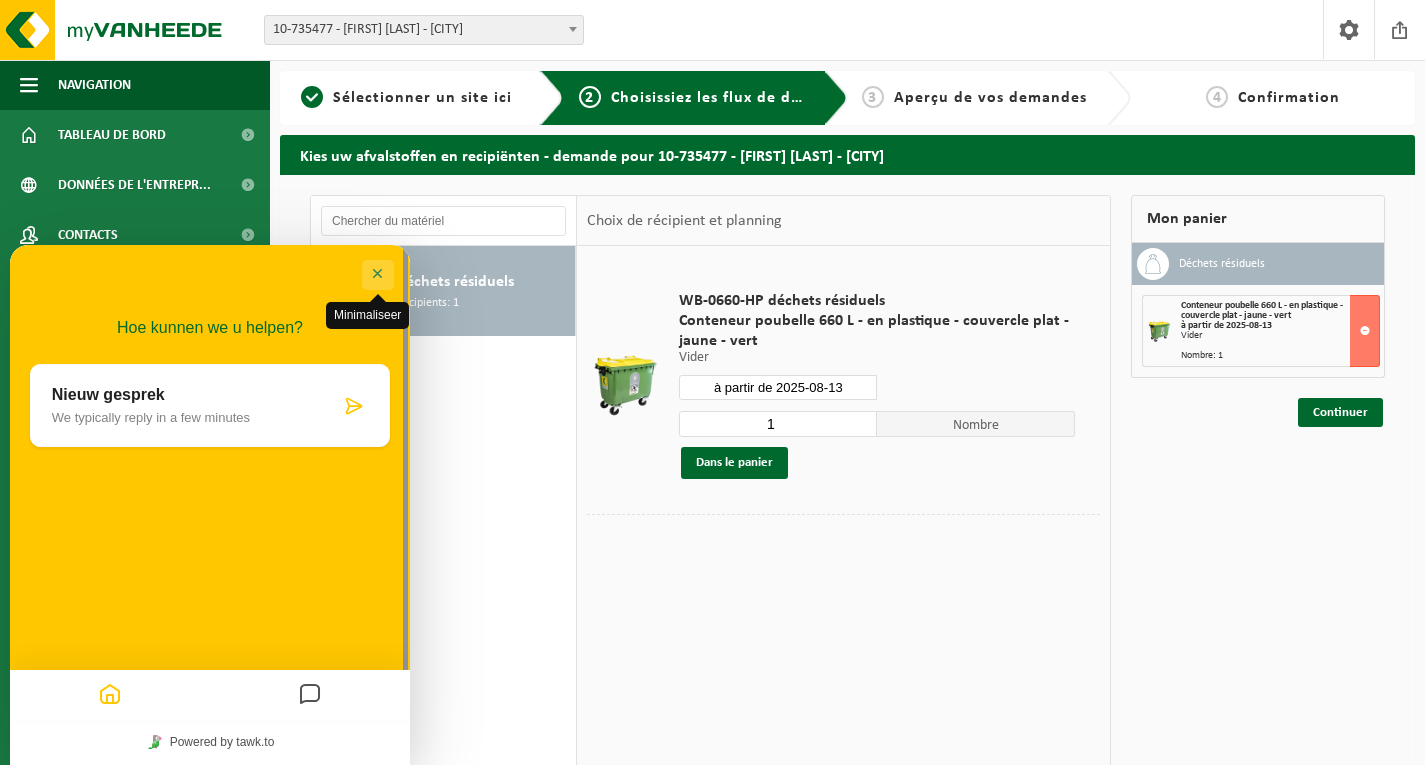 click on "Minimaliseer" at bounding box center [378, 275] 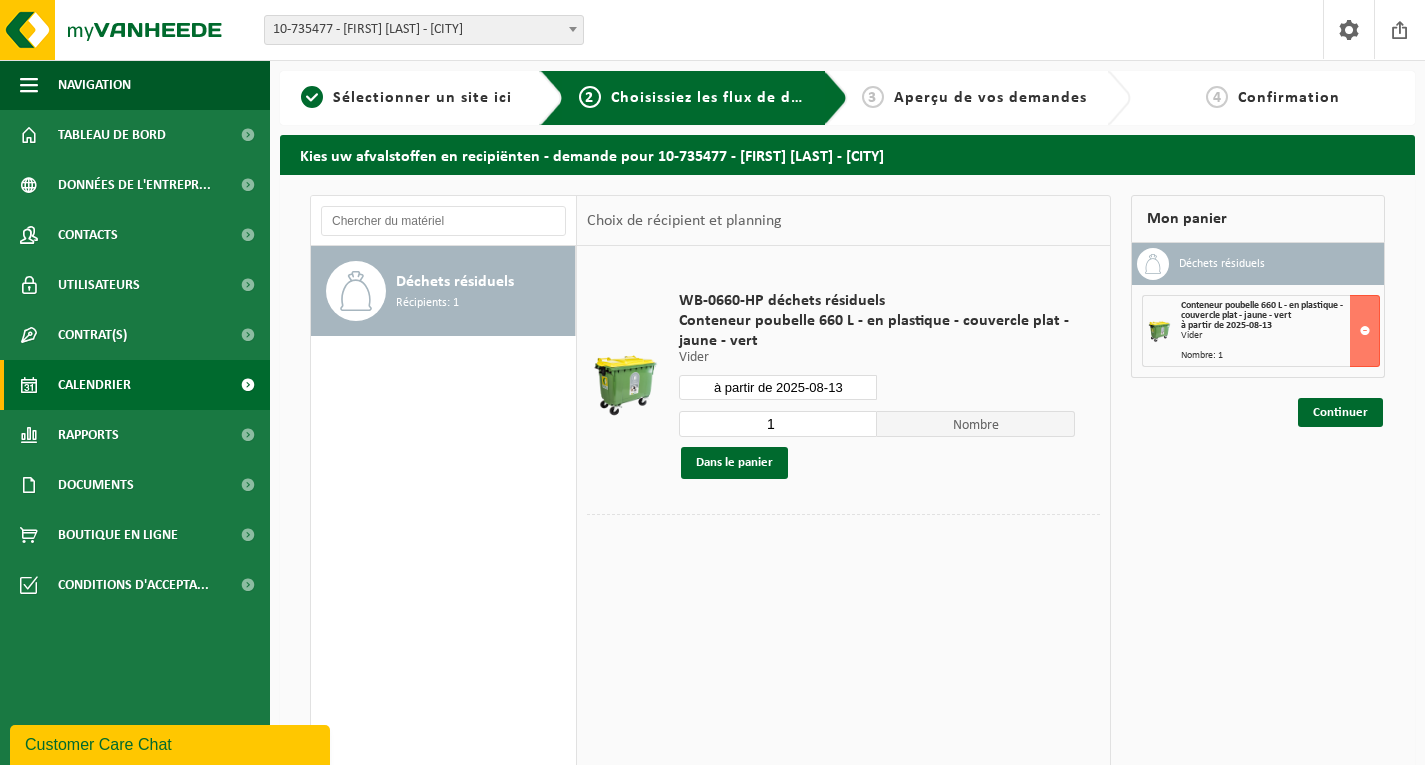 click on "Calendrier" at bounding box center (135, 385) 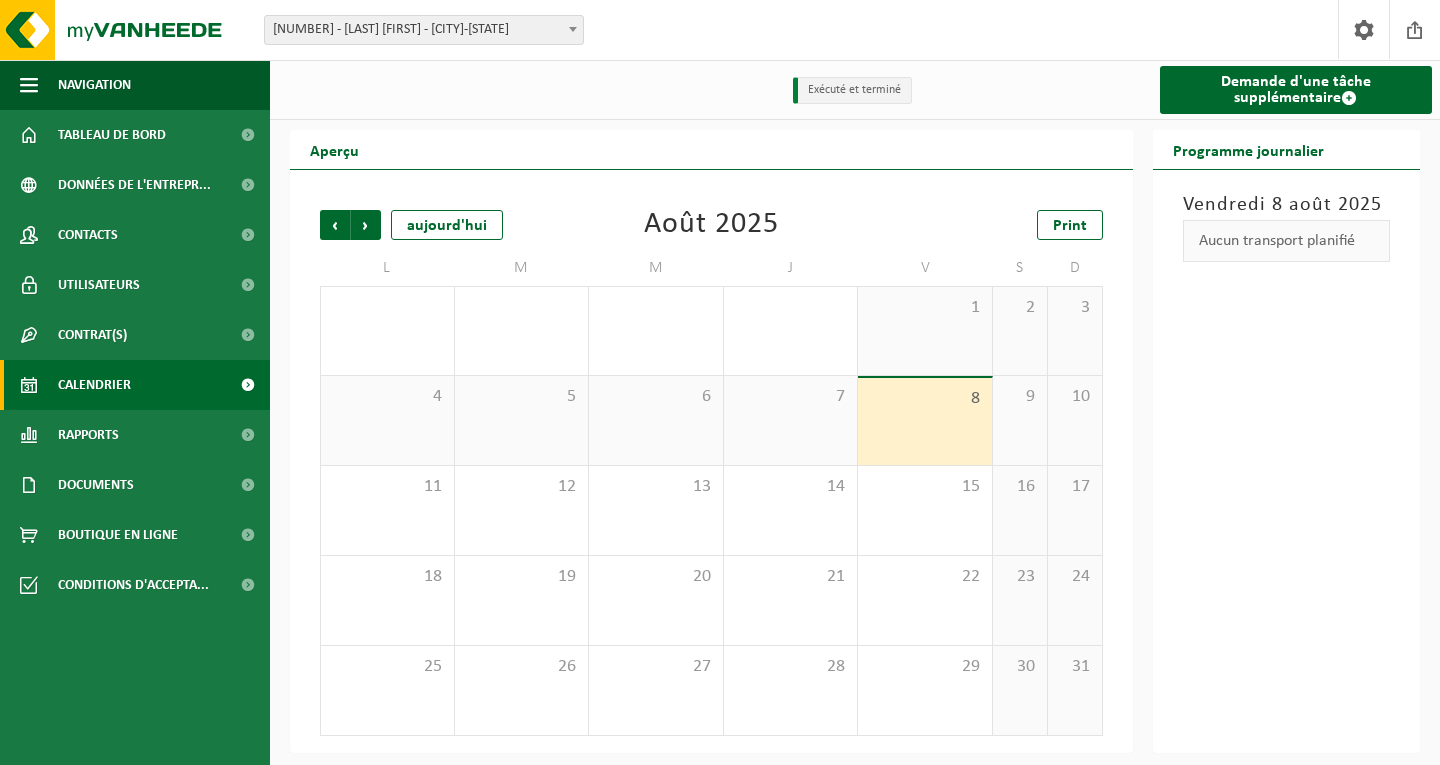 scroll, scrollTop: 0, scrollLeft: 0, axis: both 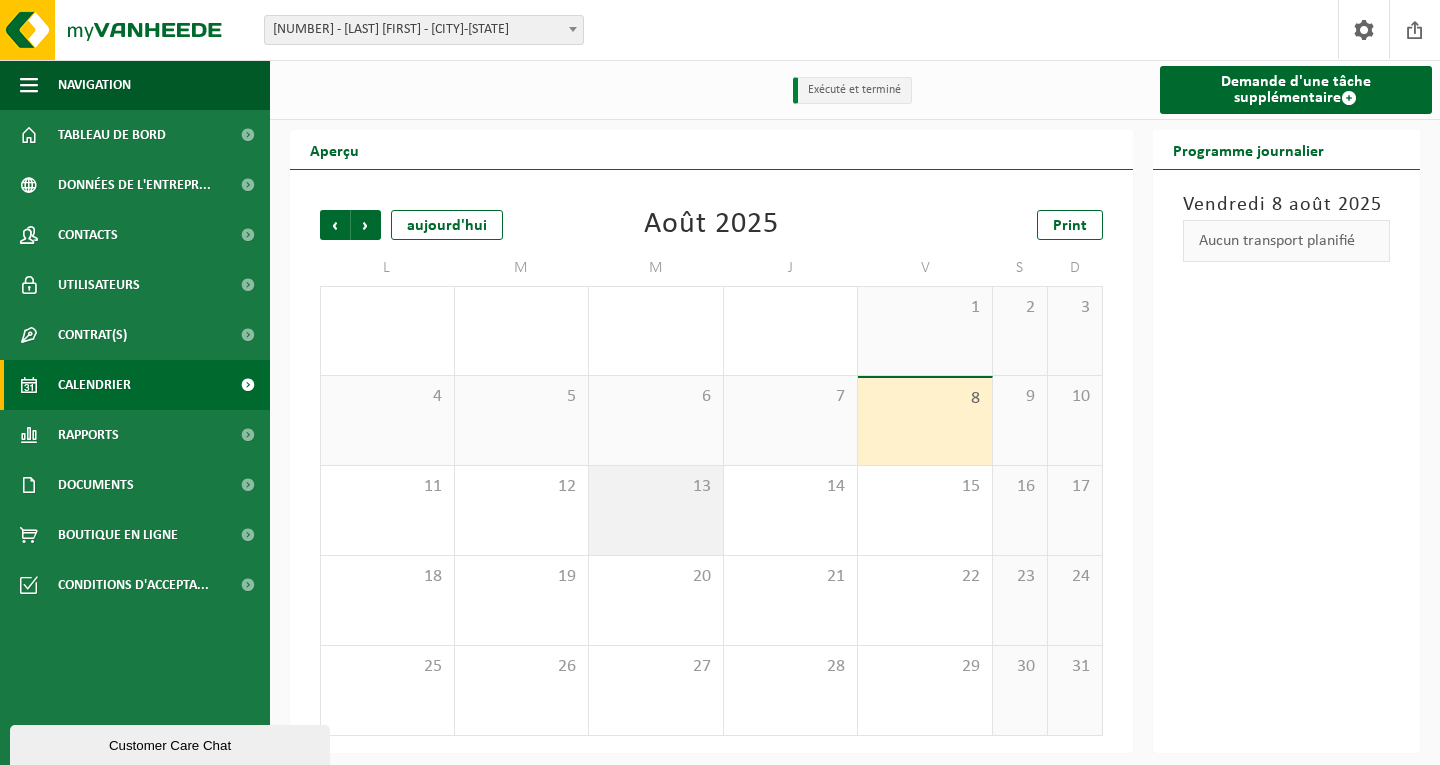 click on "13" at bounding box center [656, 510] 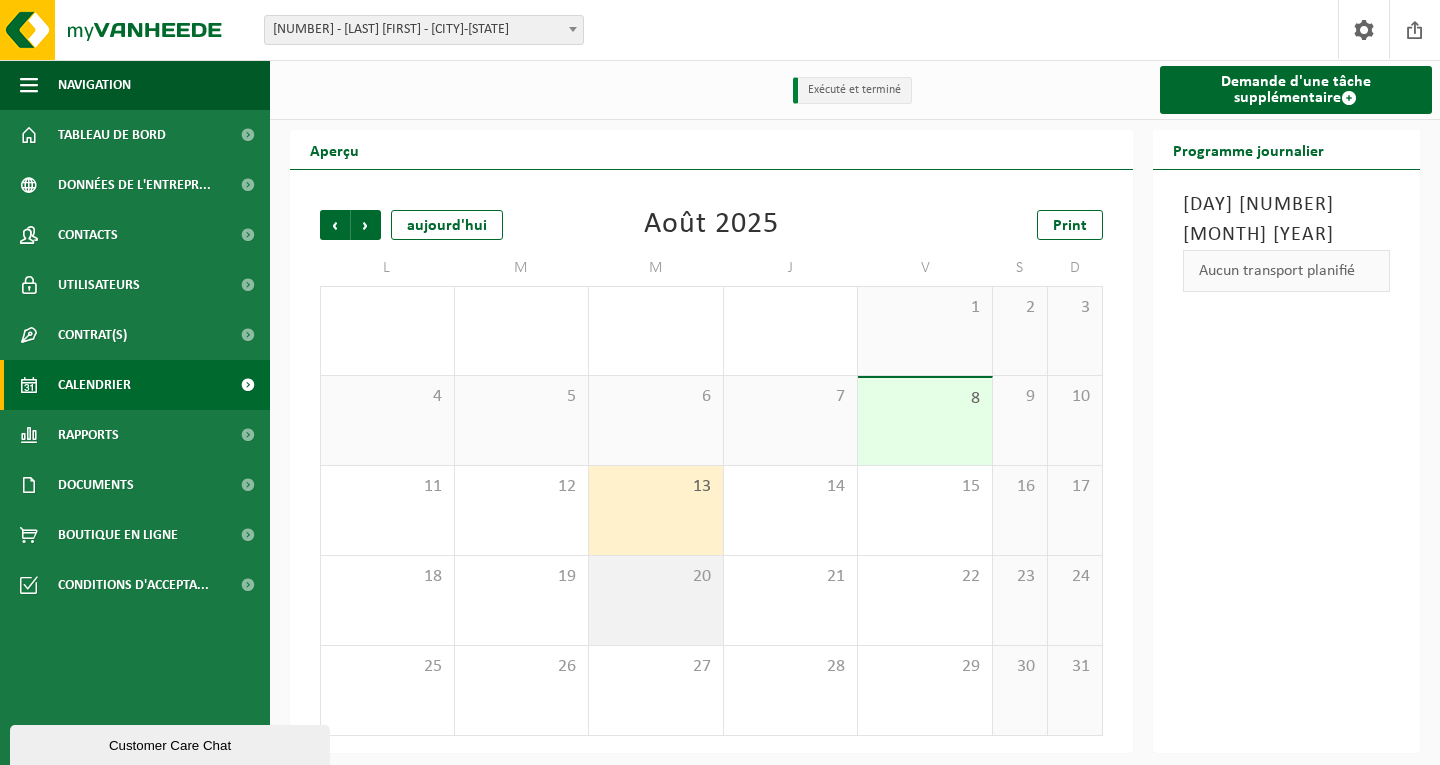 click on "20" at bounding box center [656, 577] 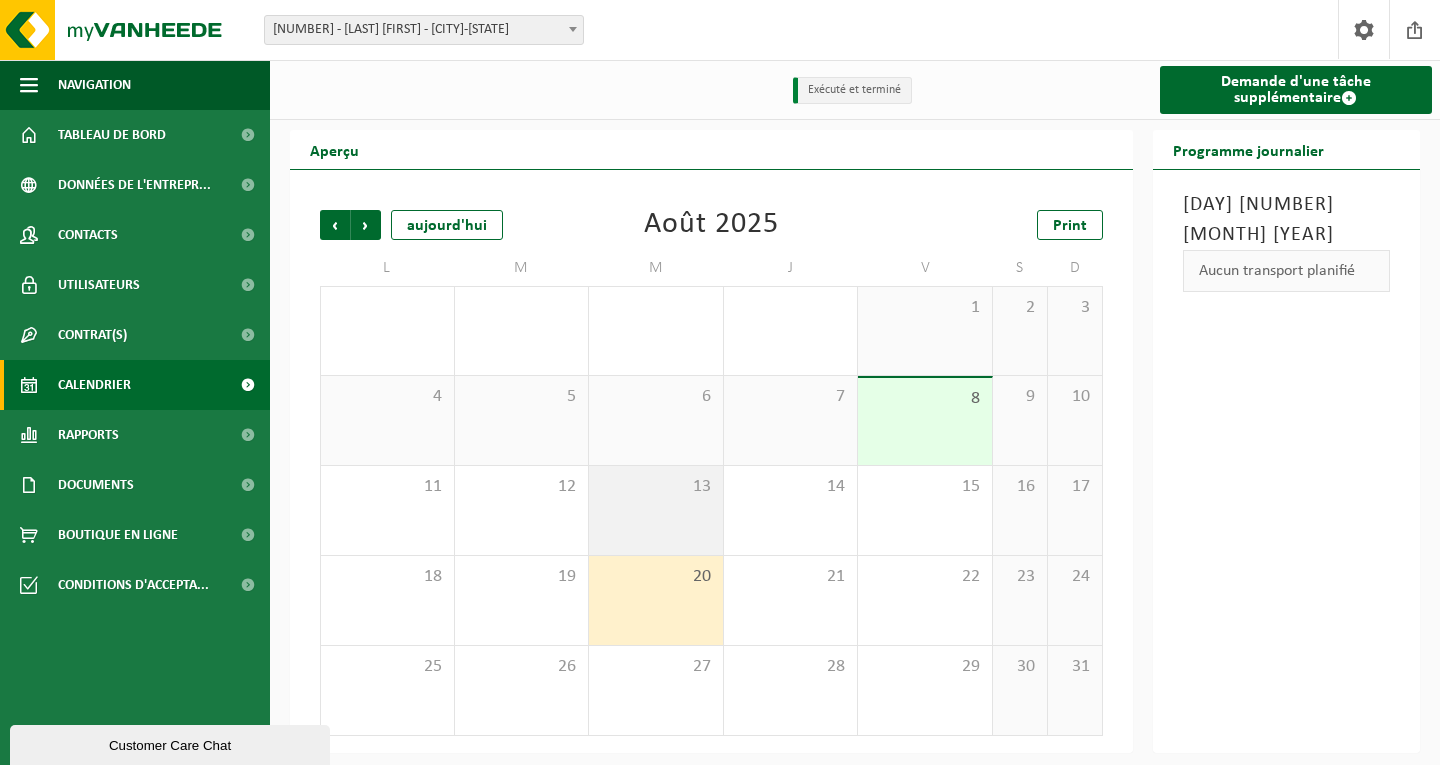 click on "13" at bounding box center (656, 510) 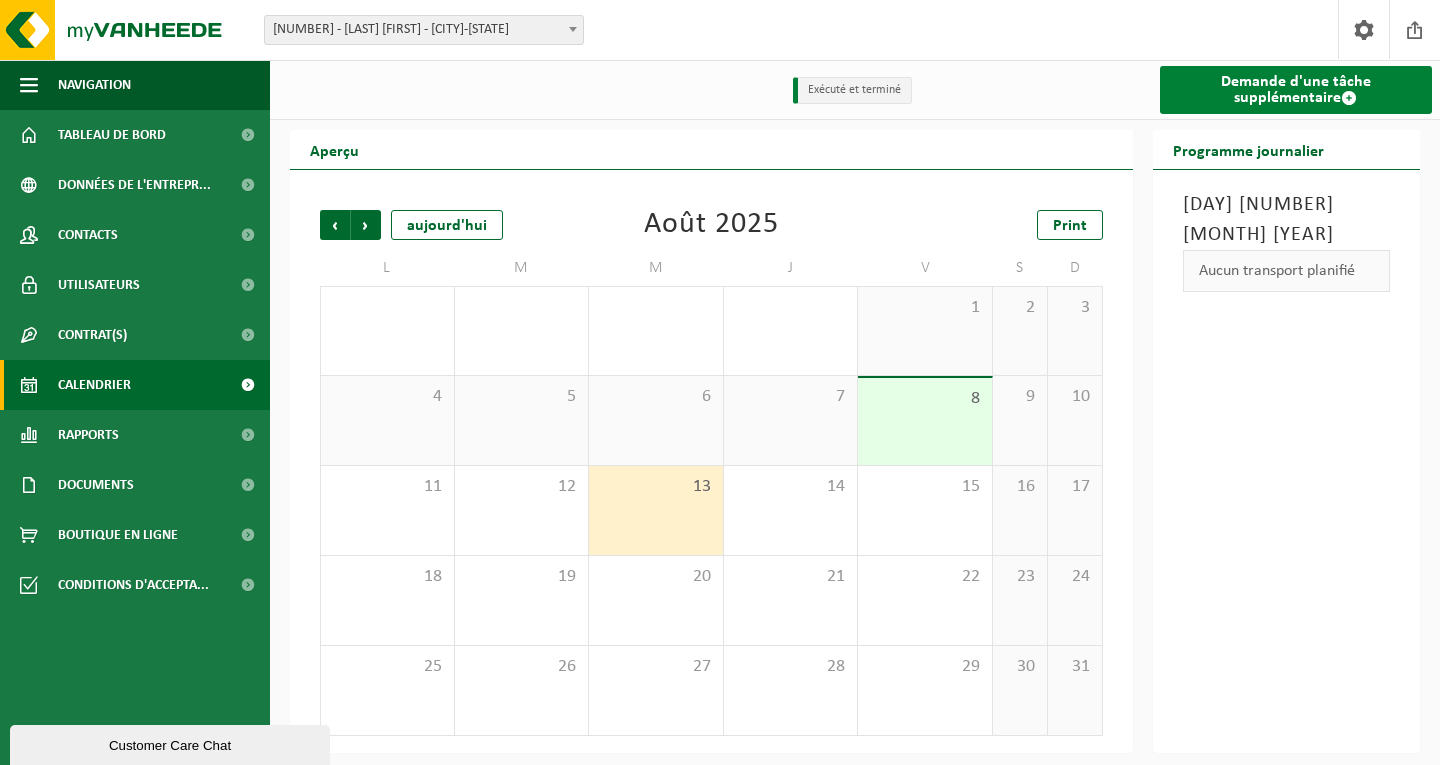 click on "Demande d'une tâche supplémentaire" at bounding box center (1296, 90) 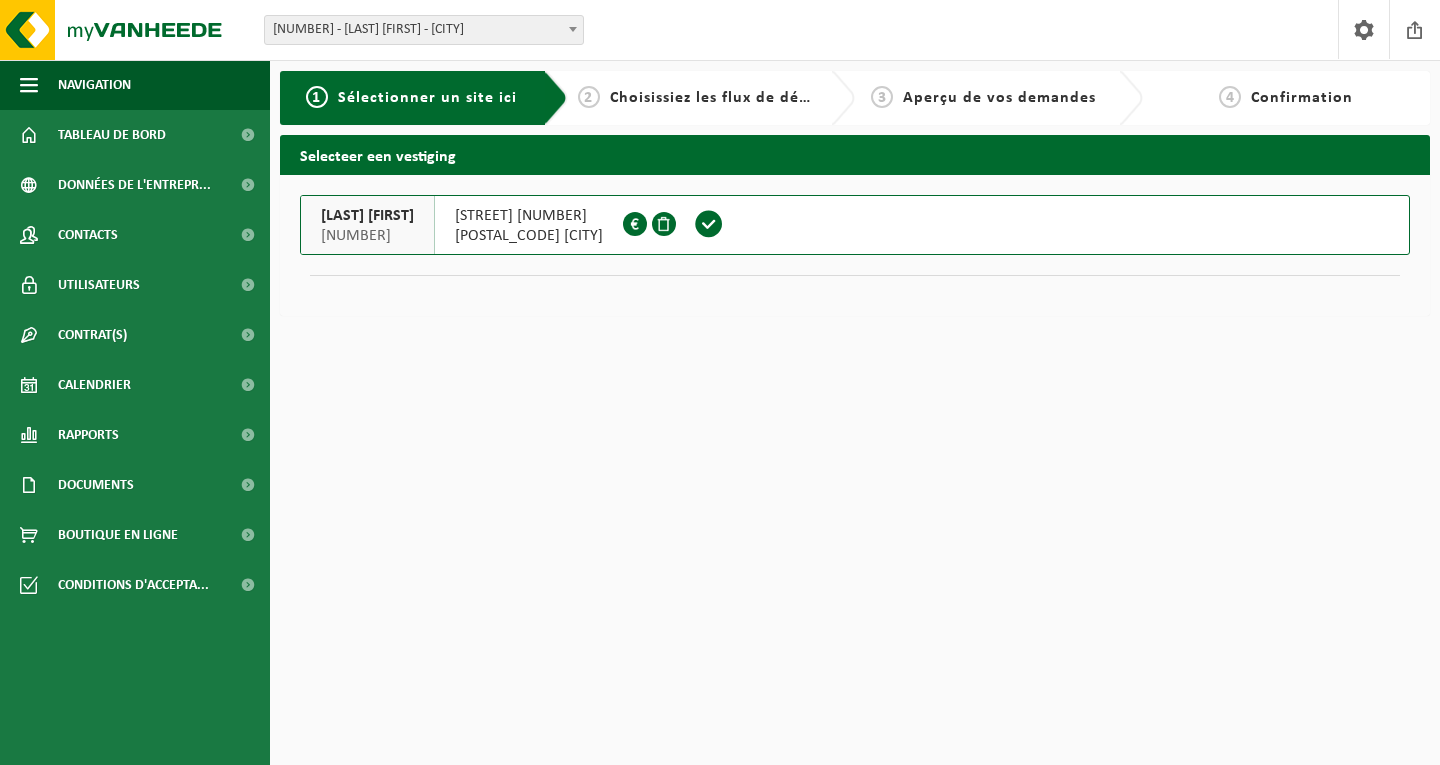 scroll, scrollTop: 0, scrollLeft: 0, axis: both 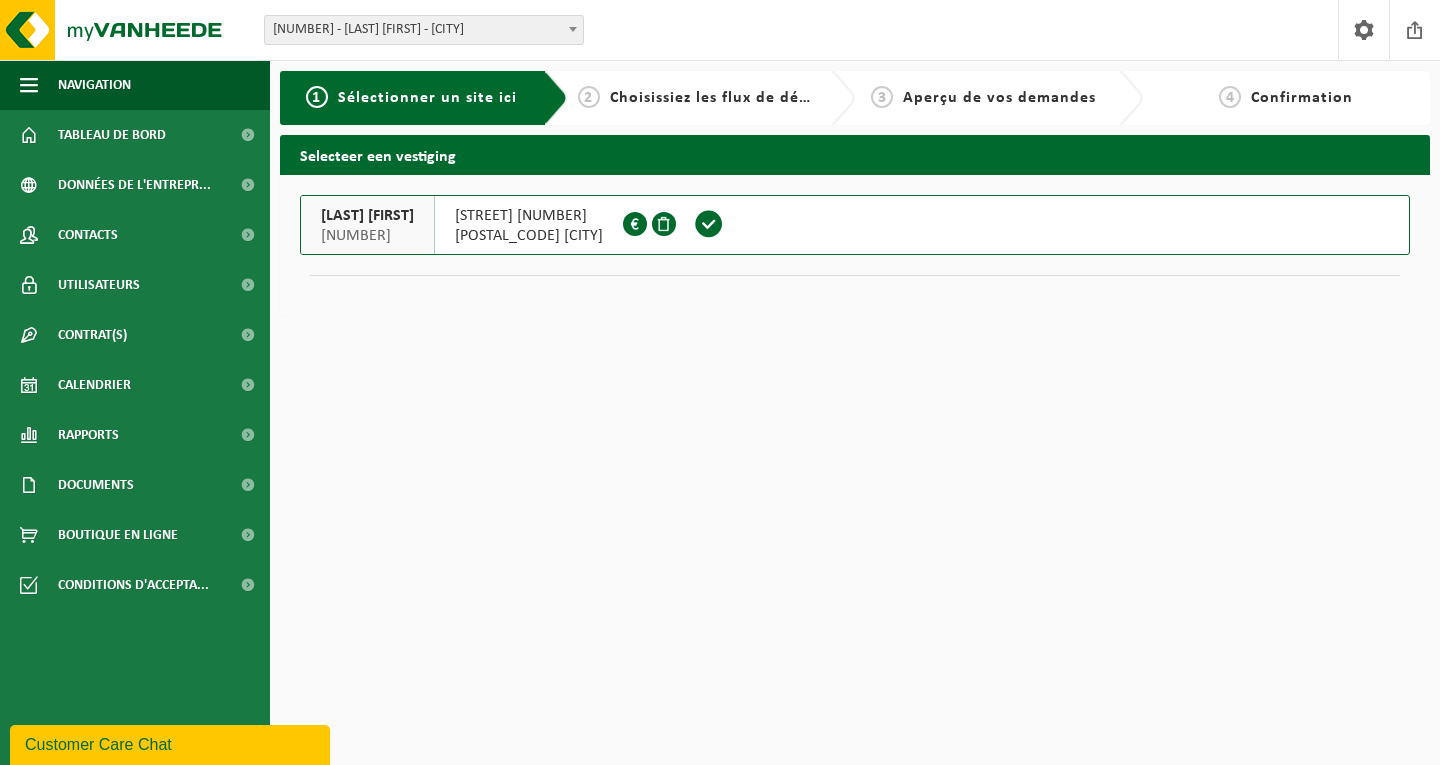 click at bounding box center [709, 224] 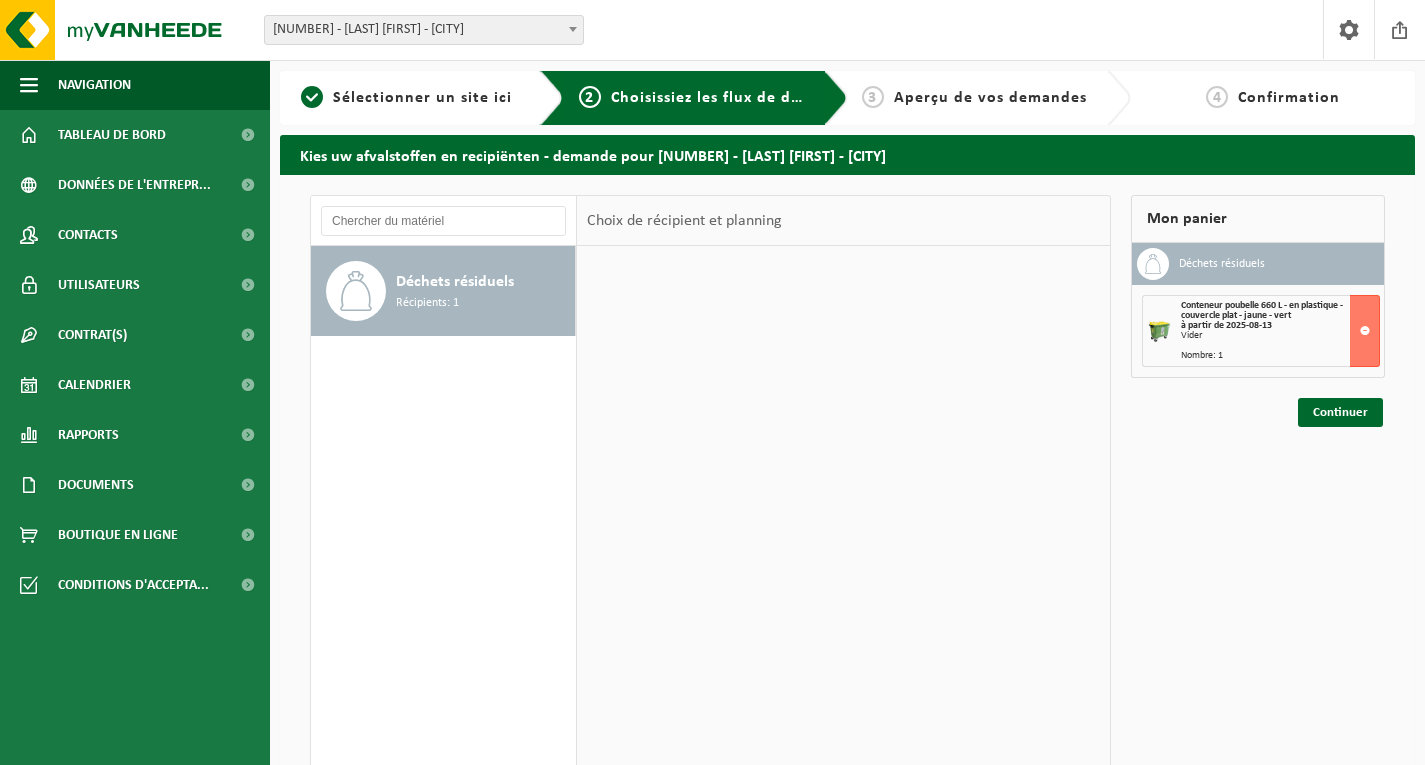 scroll, scrollTop: 0, scrollLeft: 0, axis: both 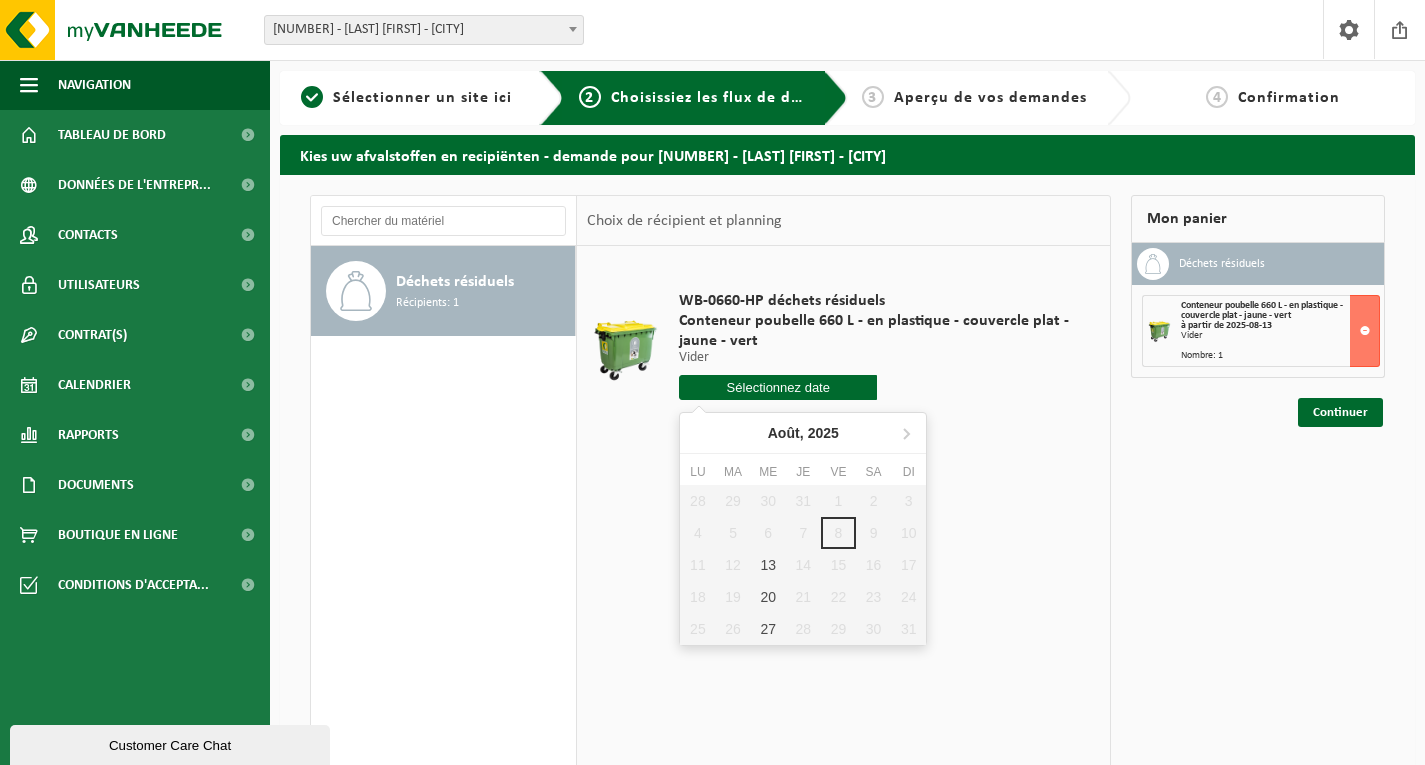 click at bounding box center (778, 387) 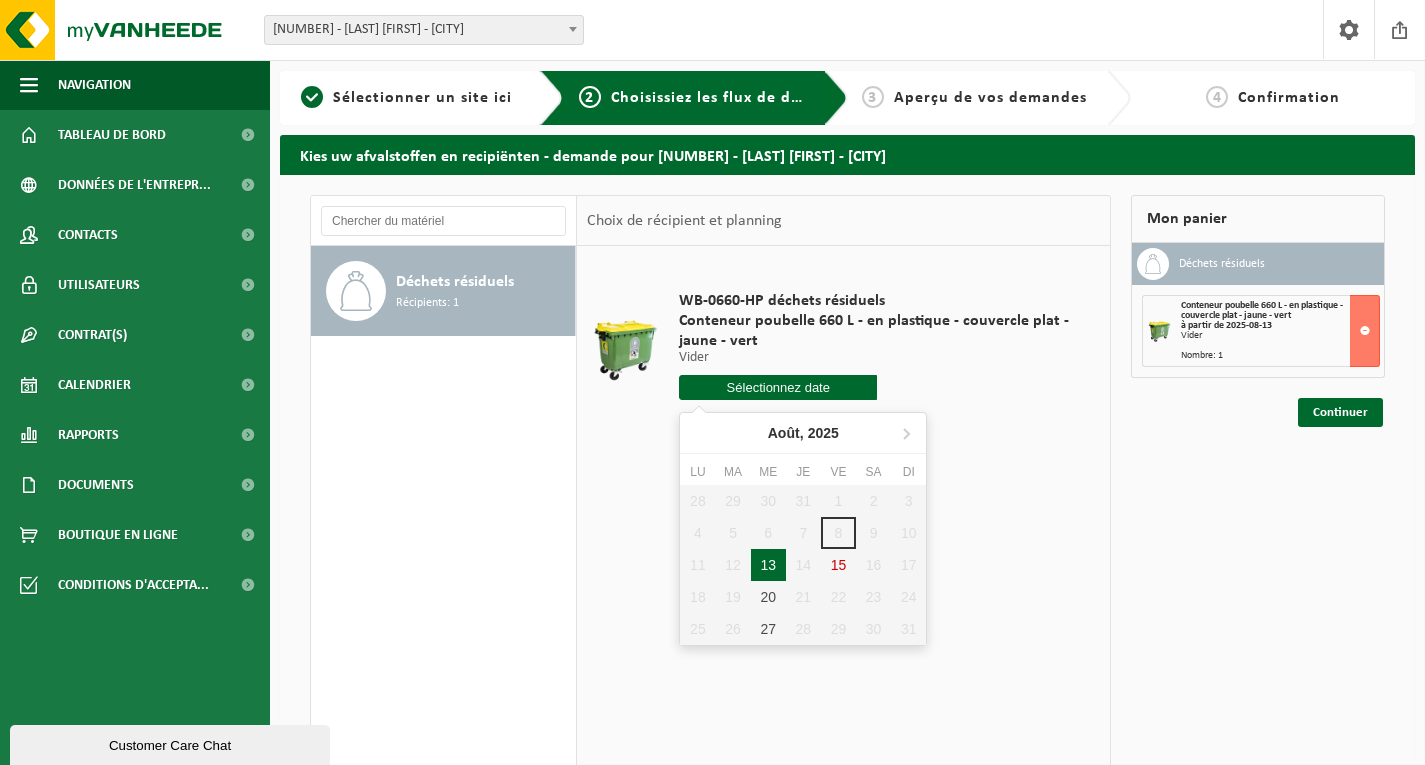 click on "13" at bounding box center (768, 565) 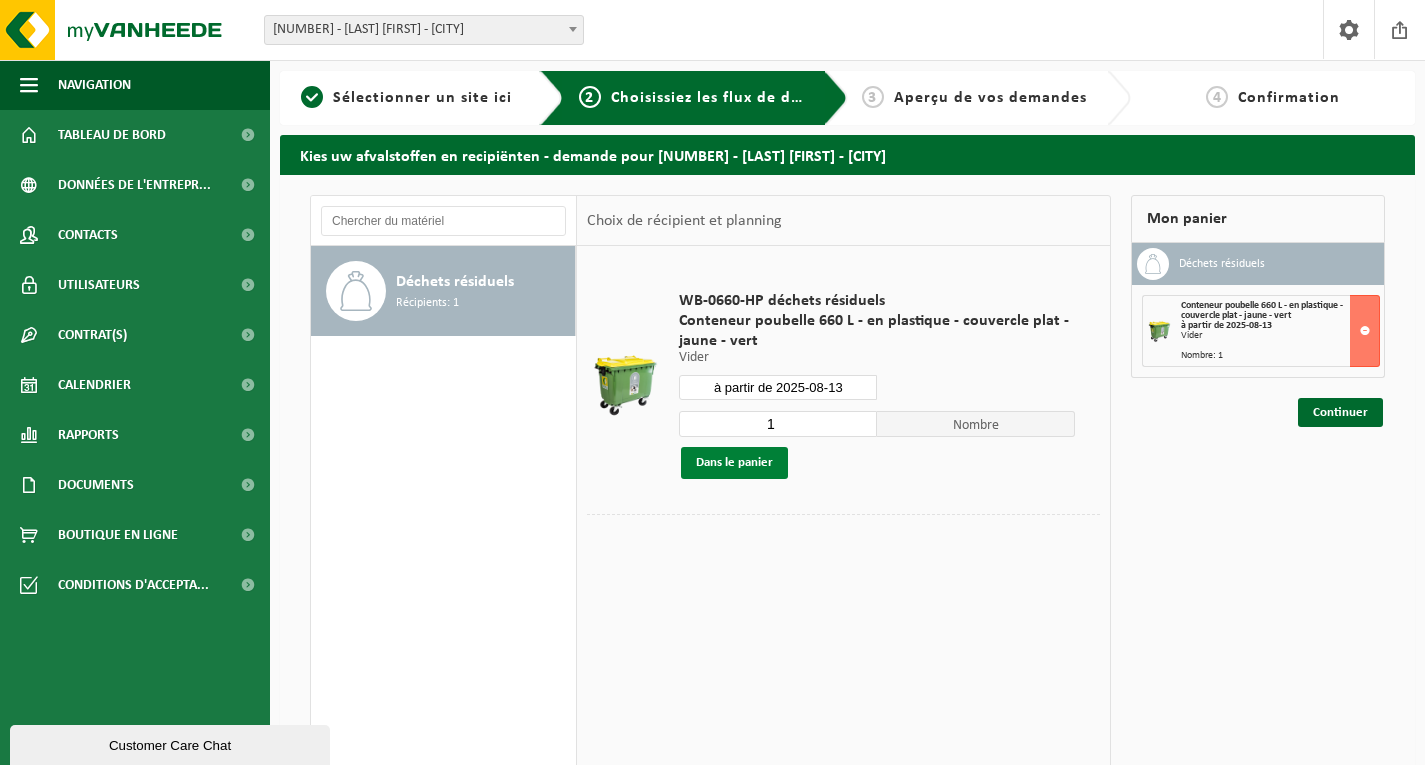 click on "Dans le panier" at bounding box center (734, 463) 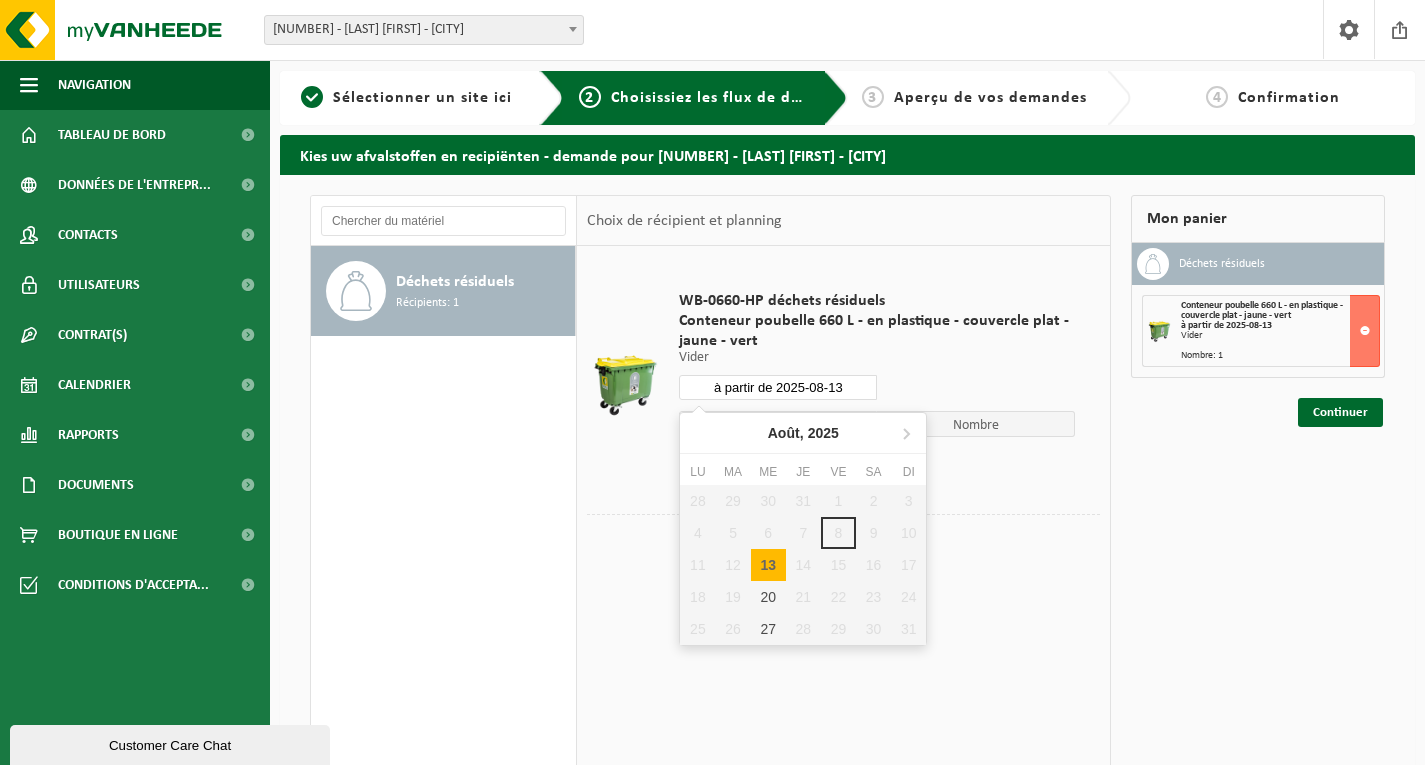 click on "à partir de 2025-08-13" at bounding box center [778, 387] 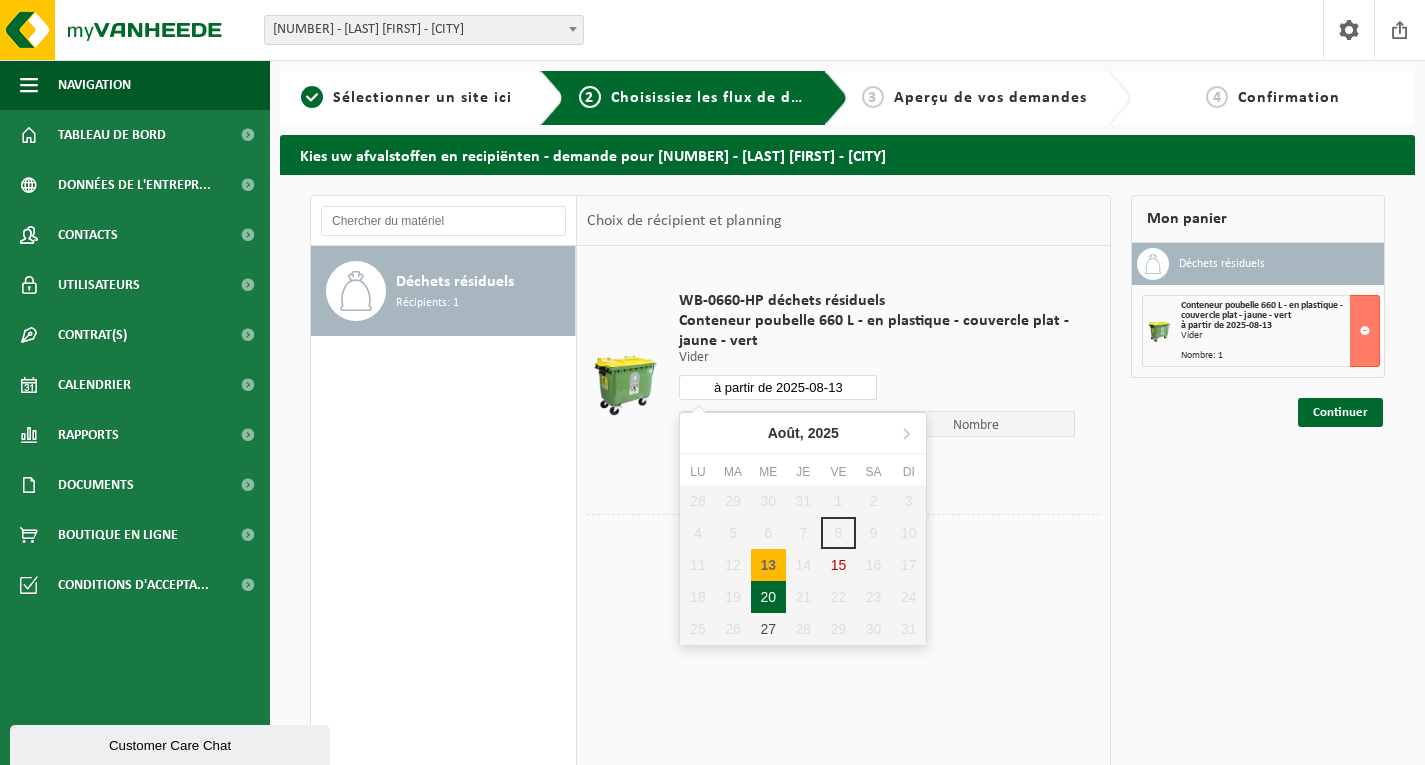 click on "20" at bounding box center [768, 597] 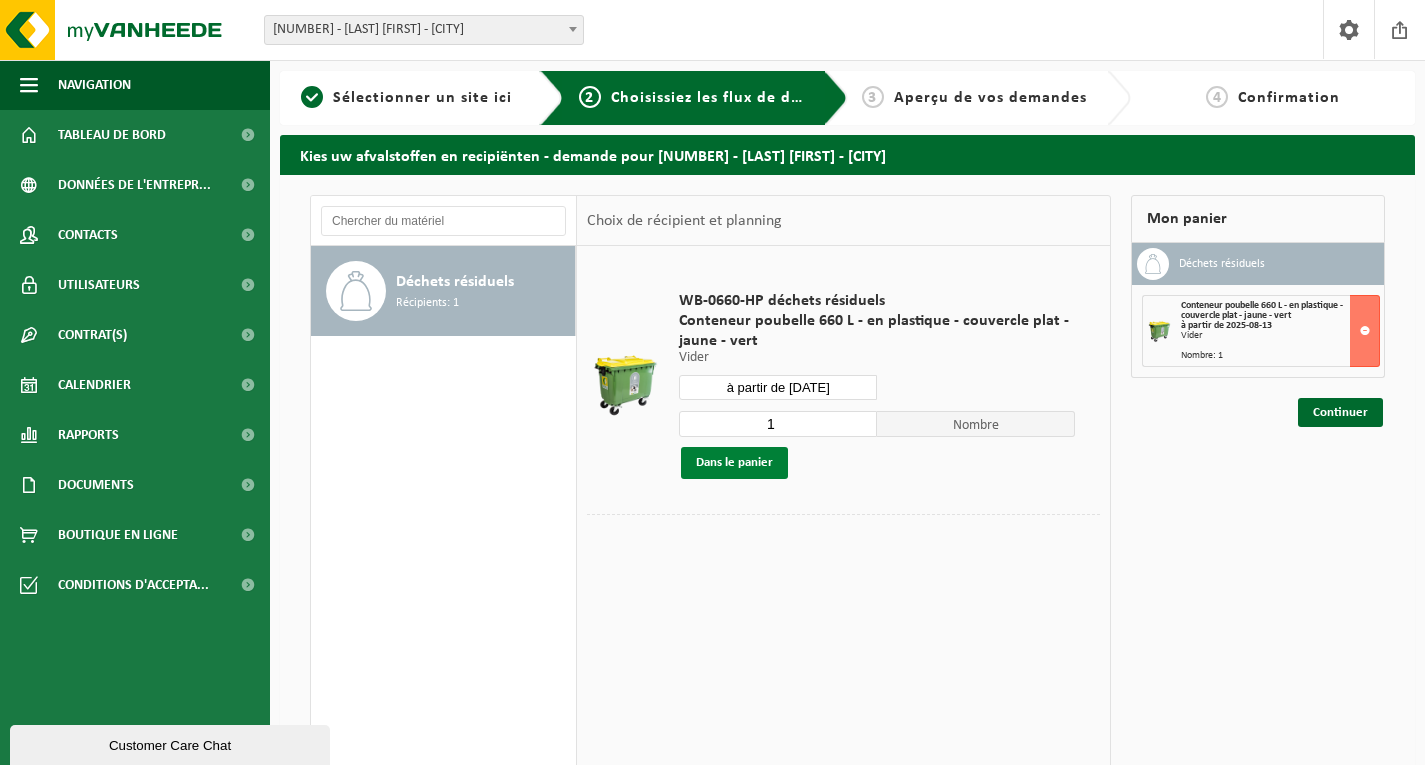 click on "Dans le panier" at bounding box center [734, 463] 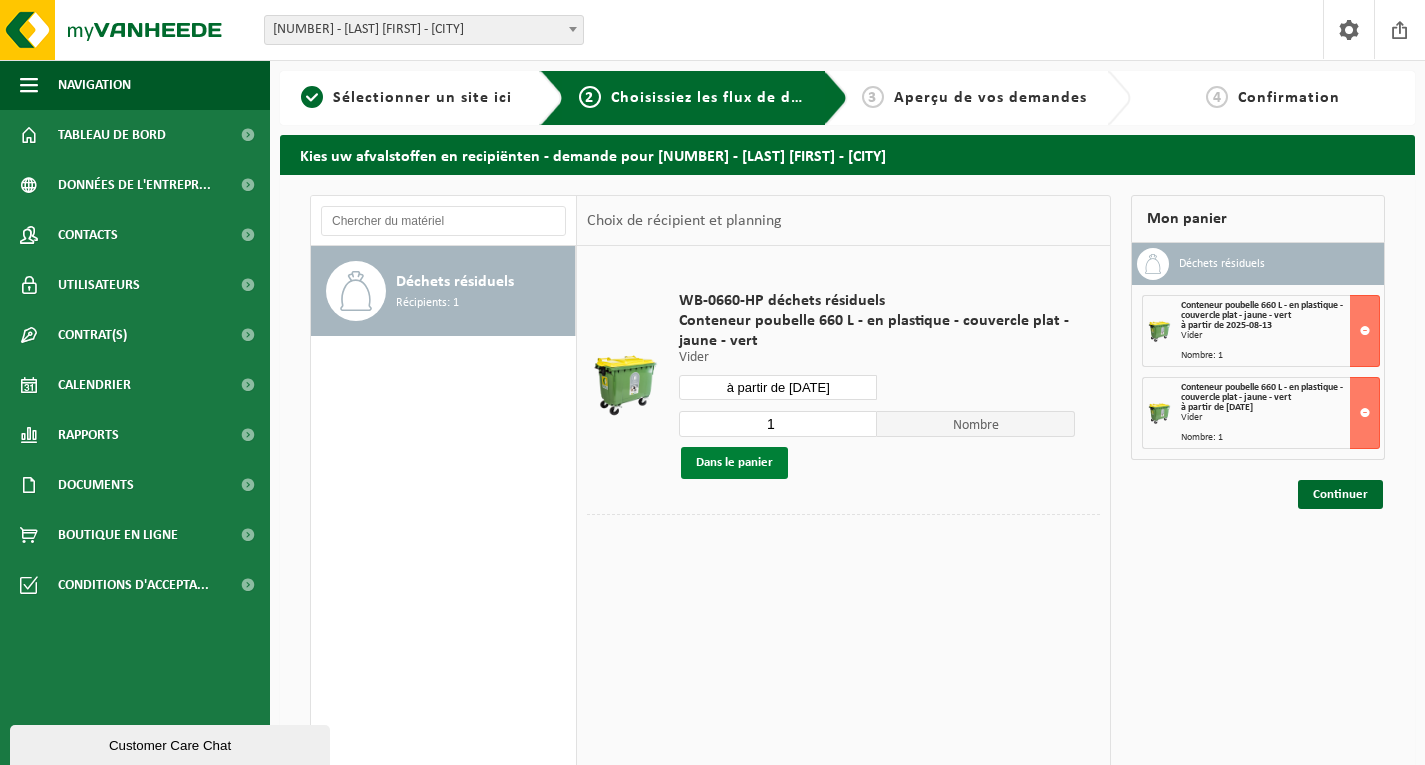 click on "Dans le panier" at bounding box center [734, 463] 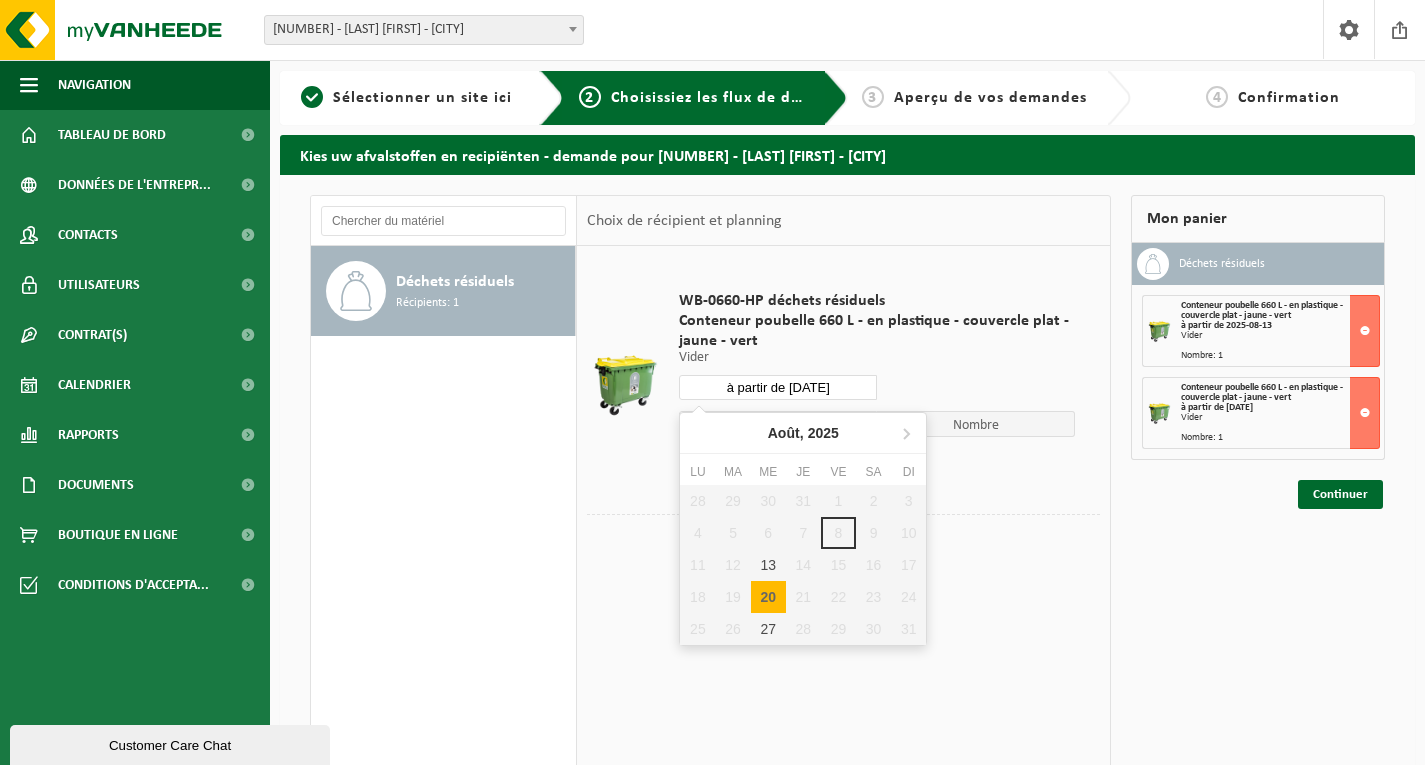 click on "à partir de 2025-08-20" at bounding box center [778, 387] 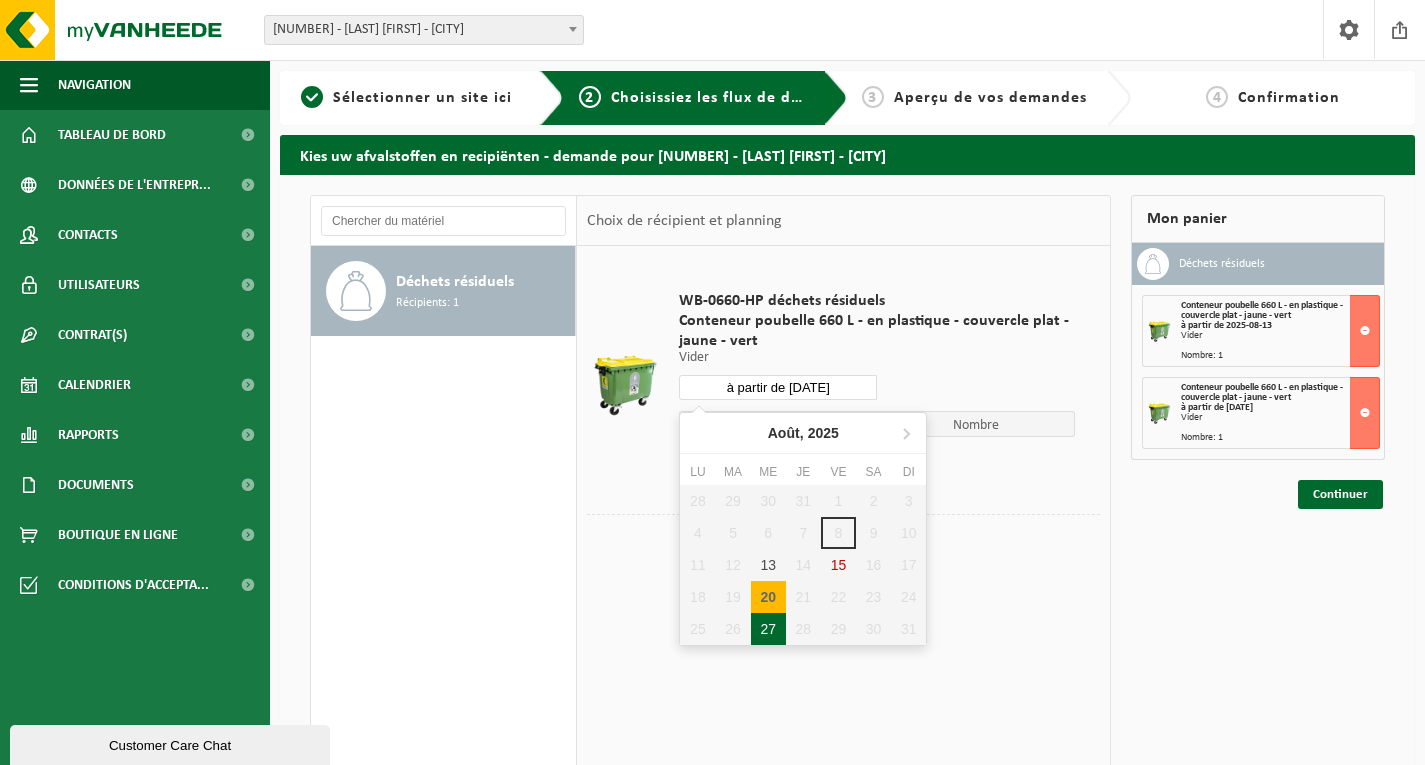 click on "27" at bounding box center (768, 629) 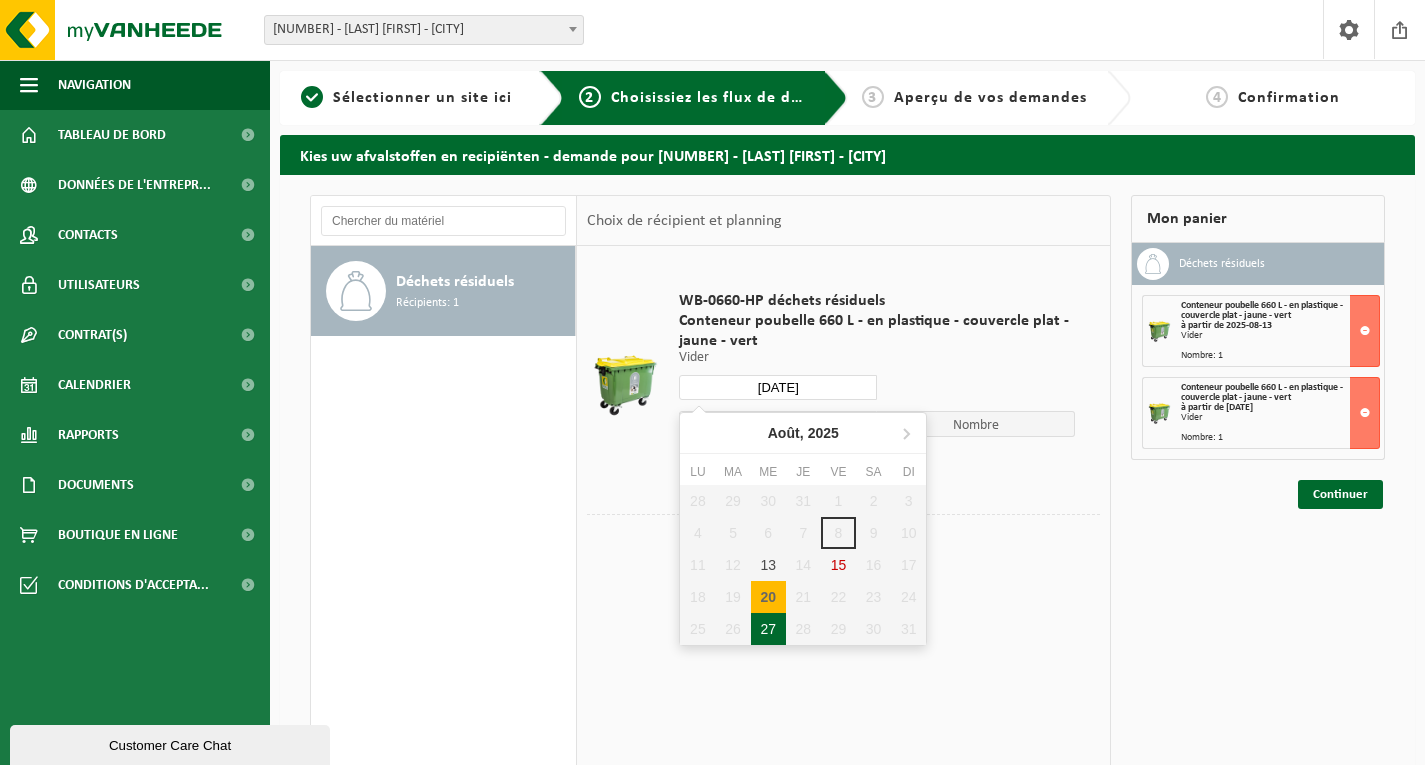 type on "à partir de 2025-08-27" 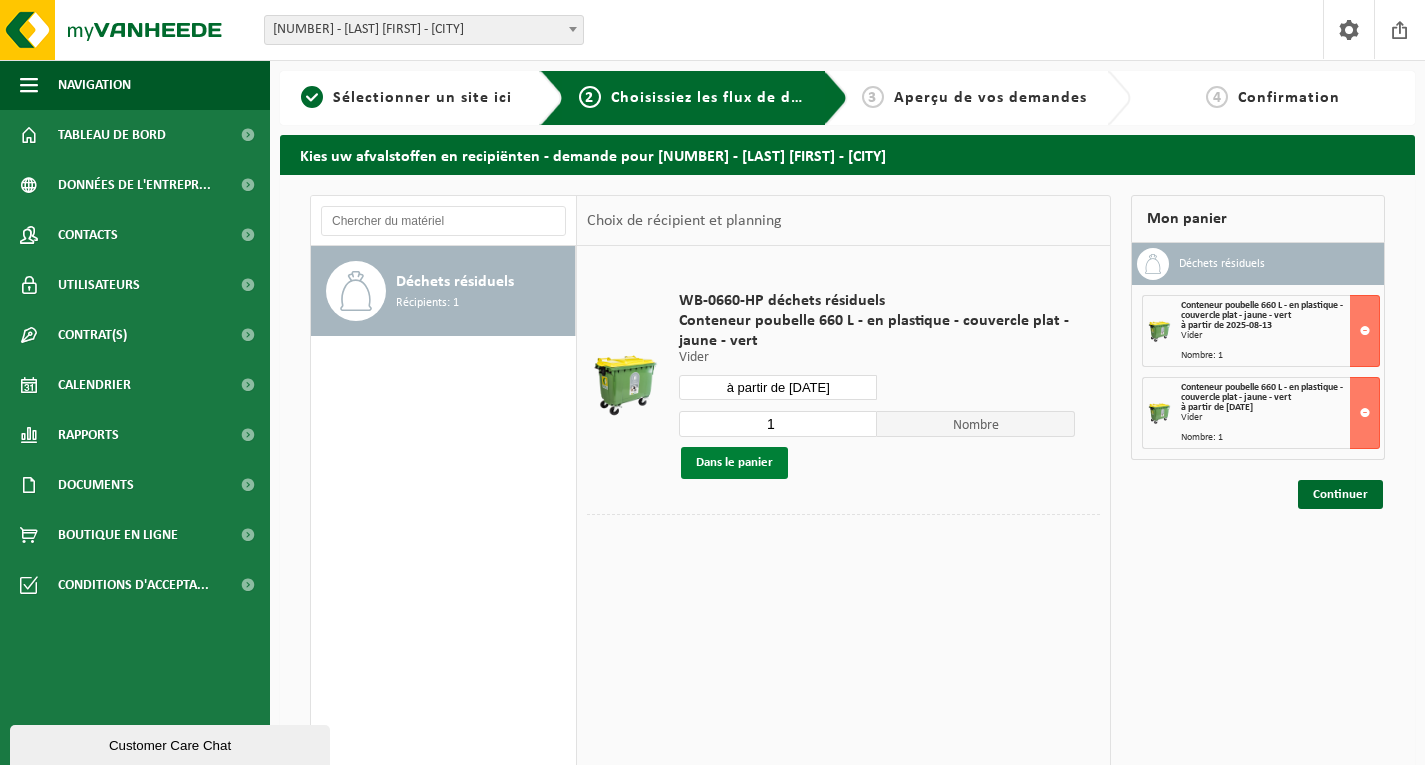 click on "Dans le panier" at bounding box center (734, 463) 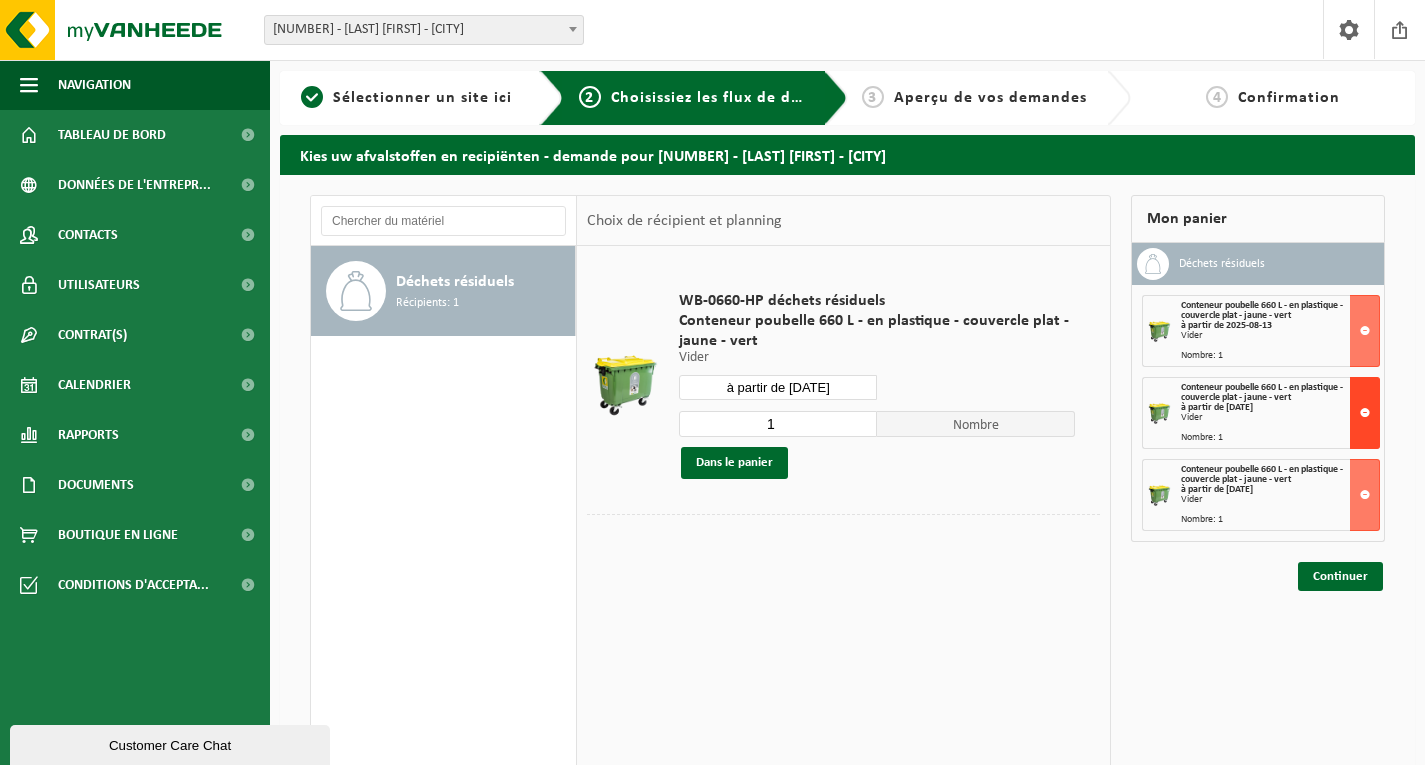 click at bounding box center (1365, 413) 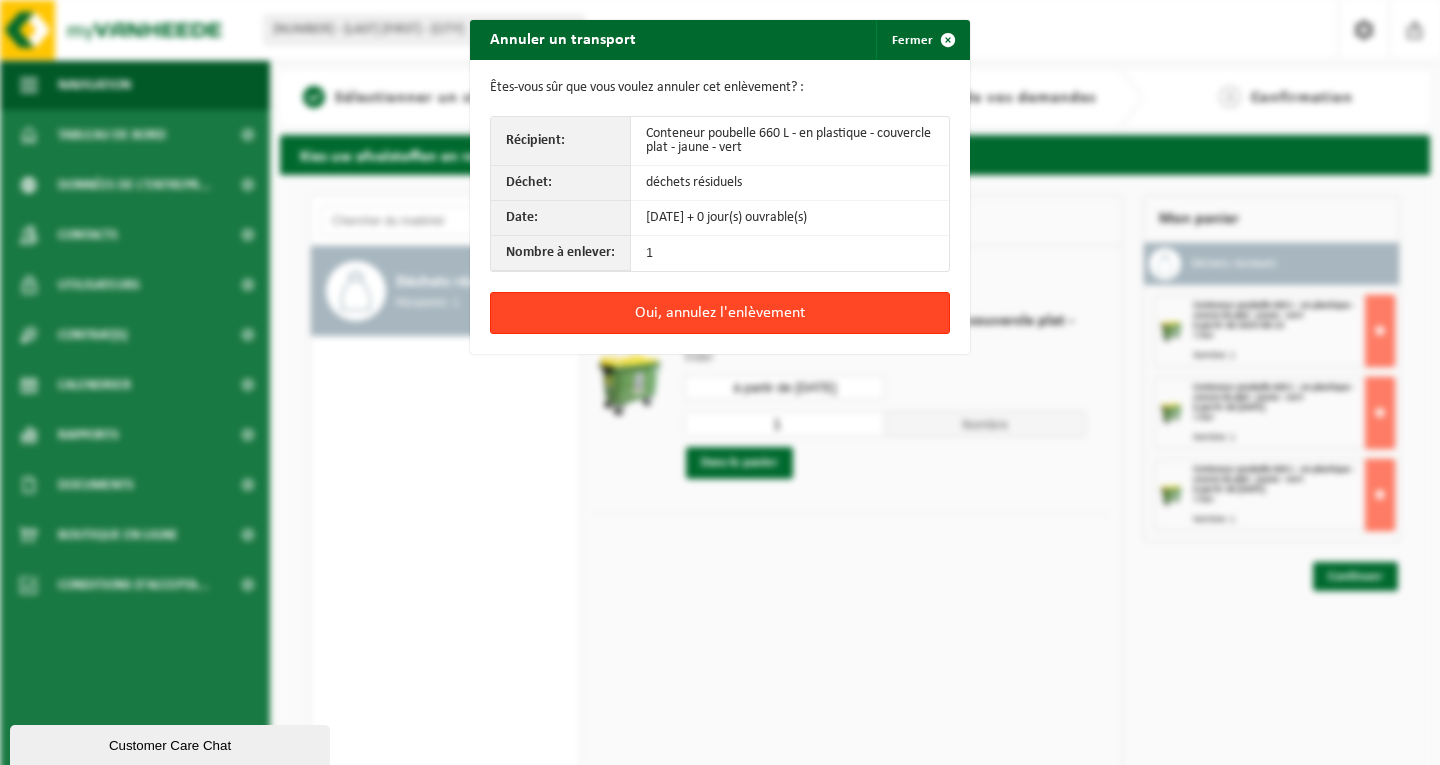 click on "Oui, annulez l'enlèvement" at bounding box center [720, 313] 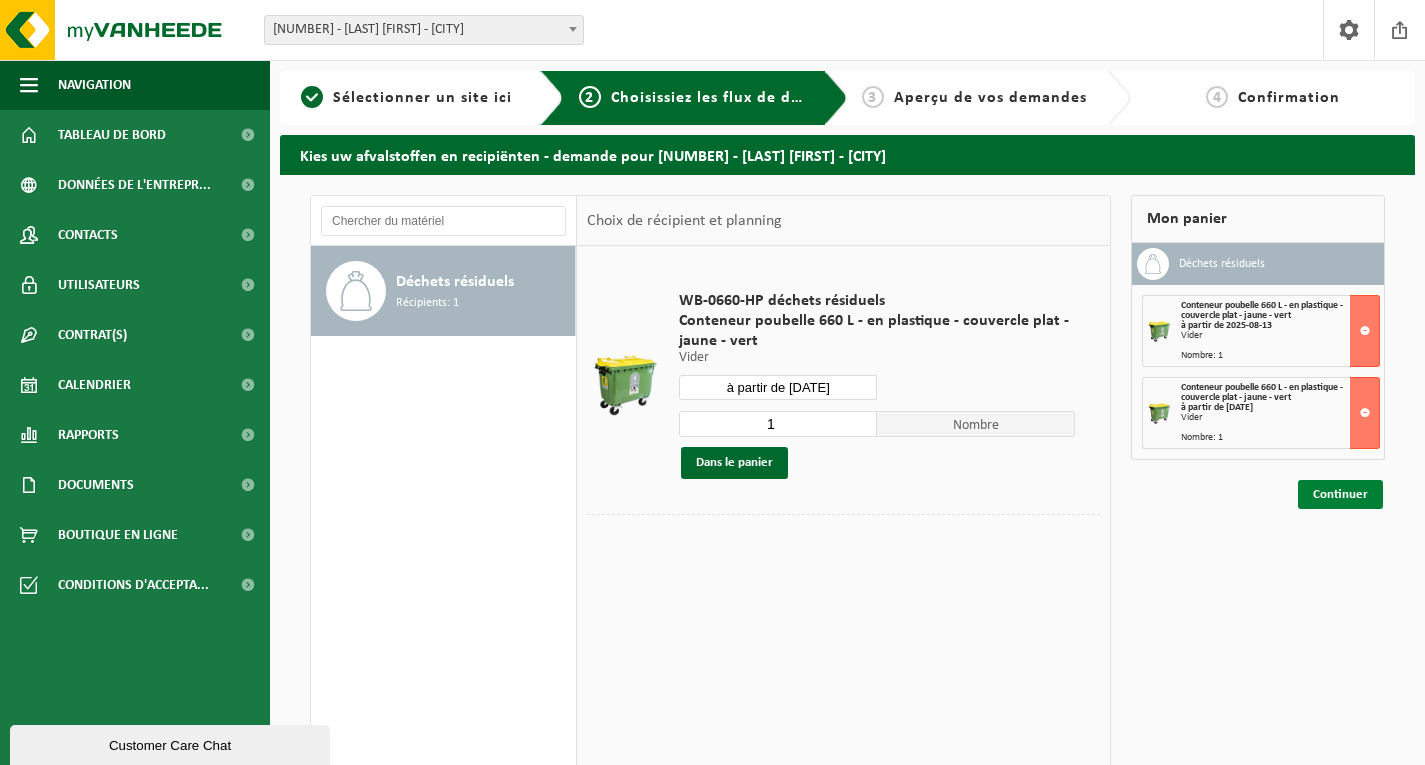 click on "Continuer" at bounding box center [1340, 494] 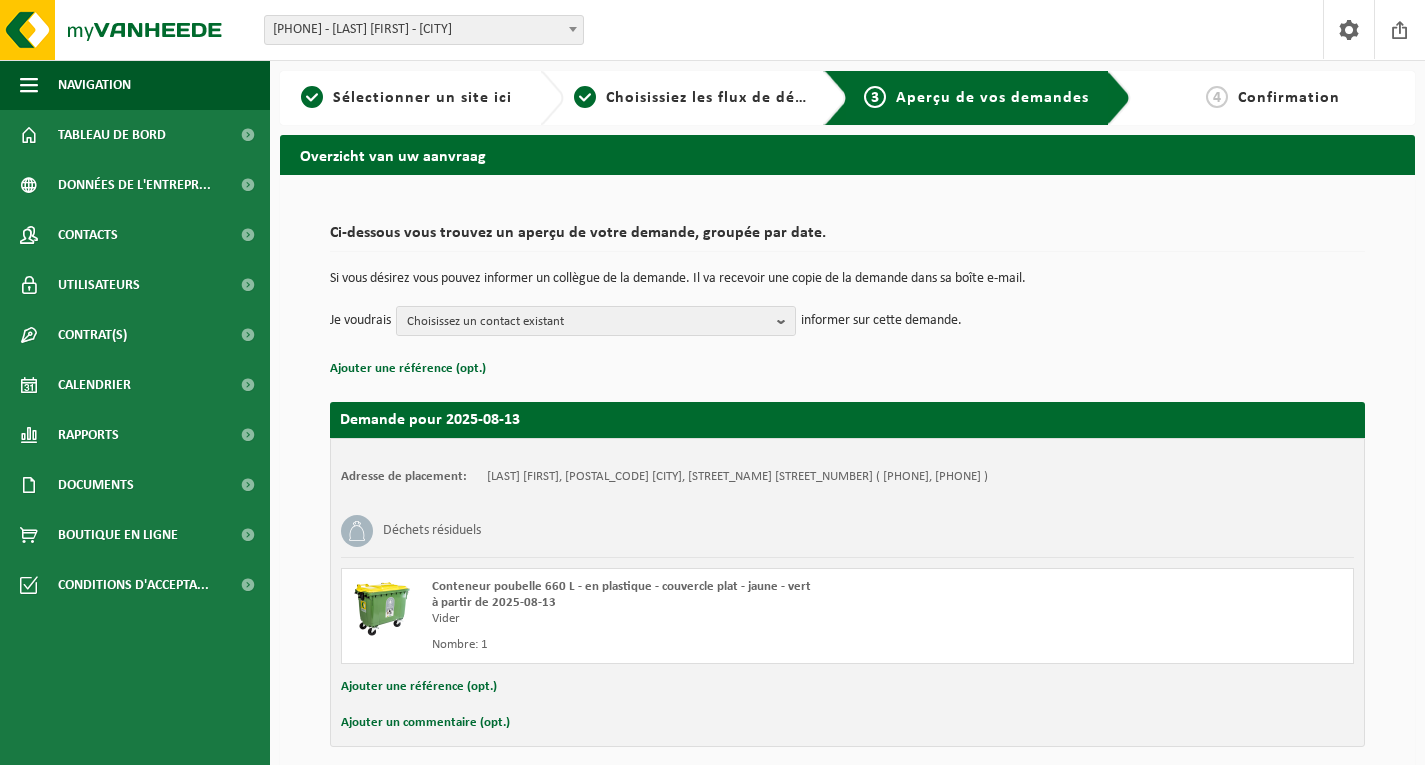 scroll, scrollTop: 0, scrollLeft: 0, axis: both 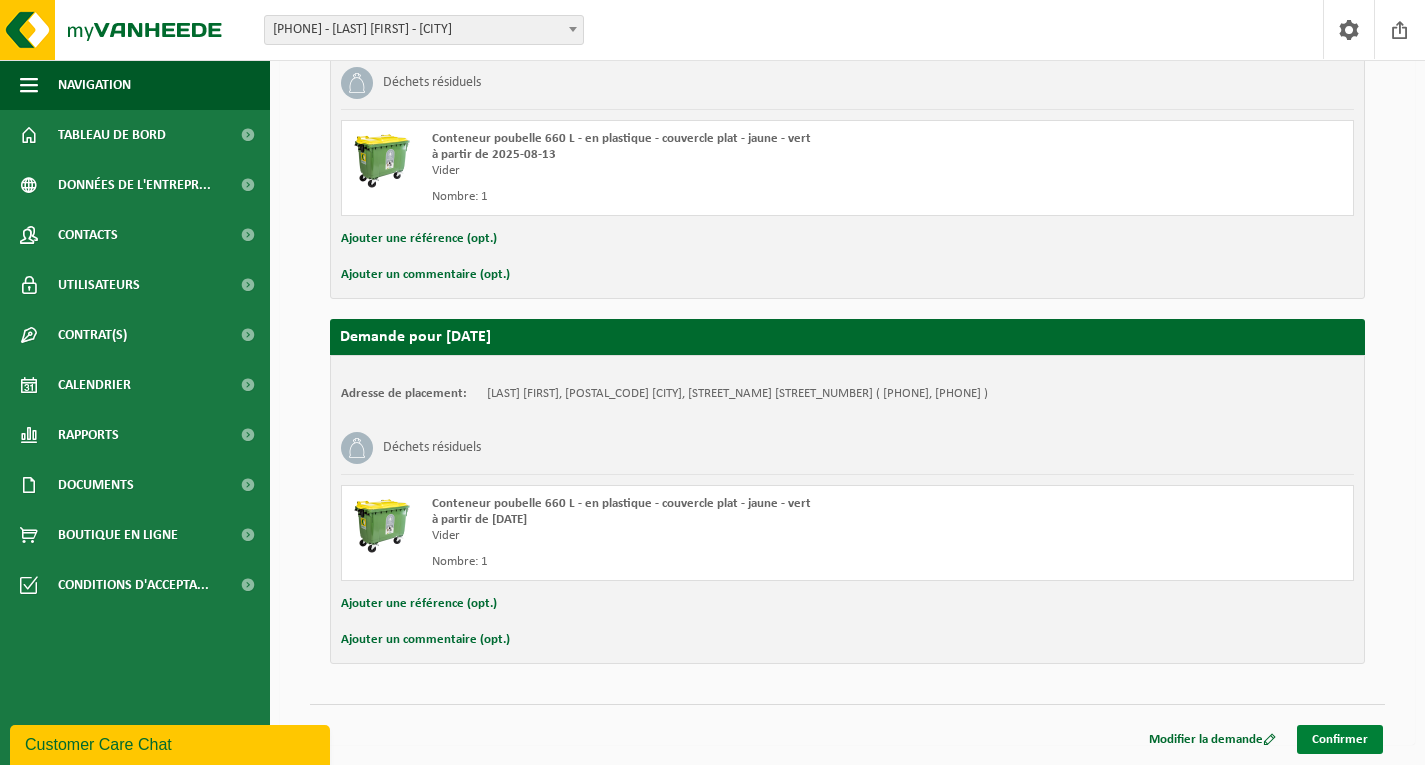 click on "Confirmer" at bounding box center [1340, 739] 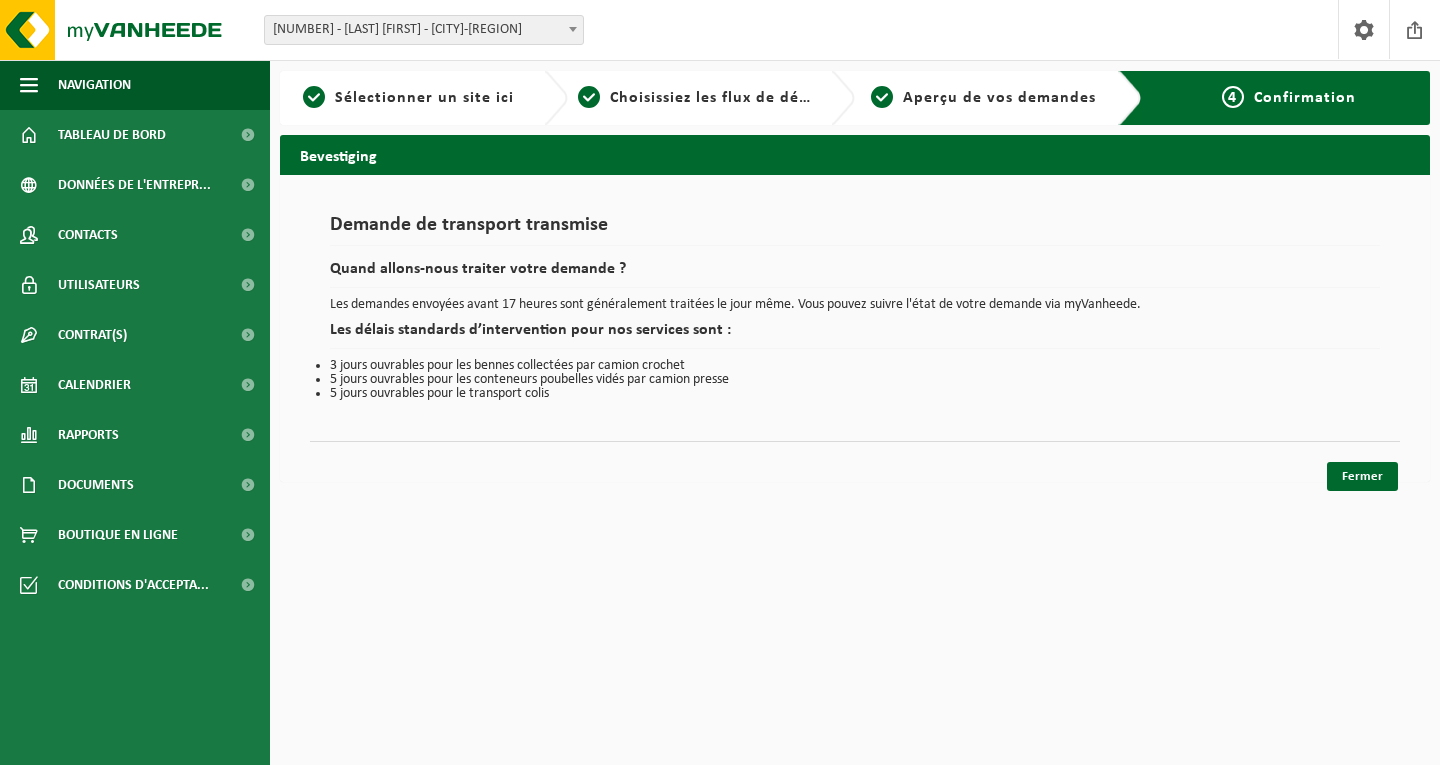 scroll, scrollTop: 0, scrollLeft: 0, axis: both 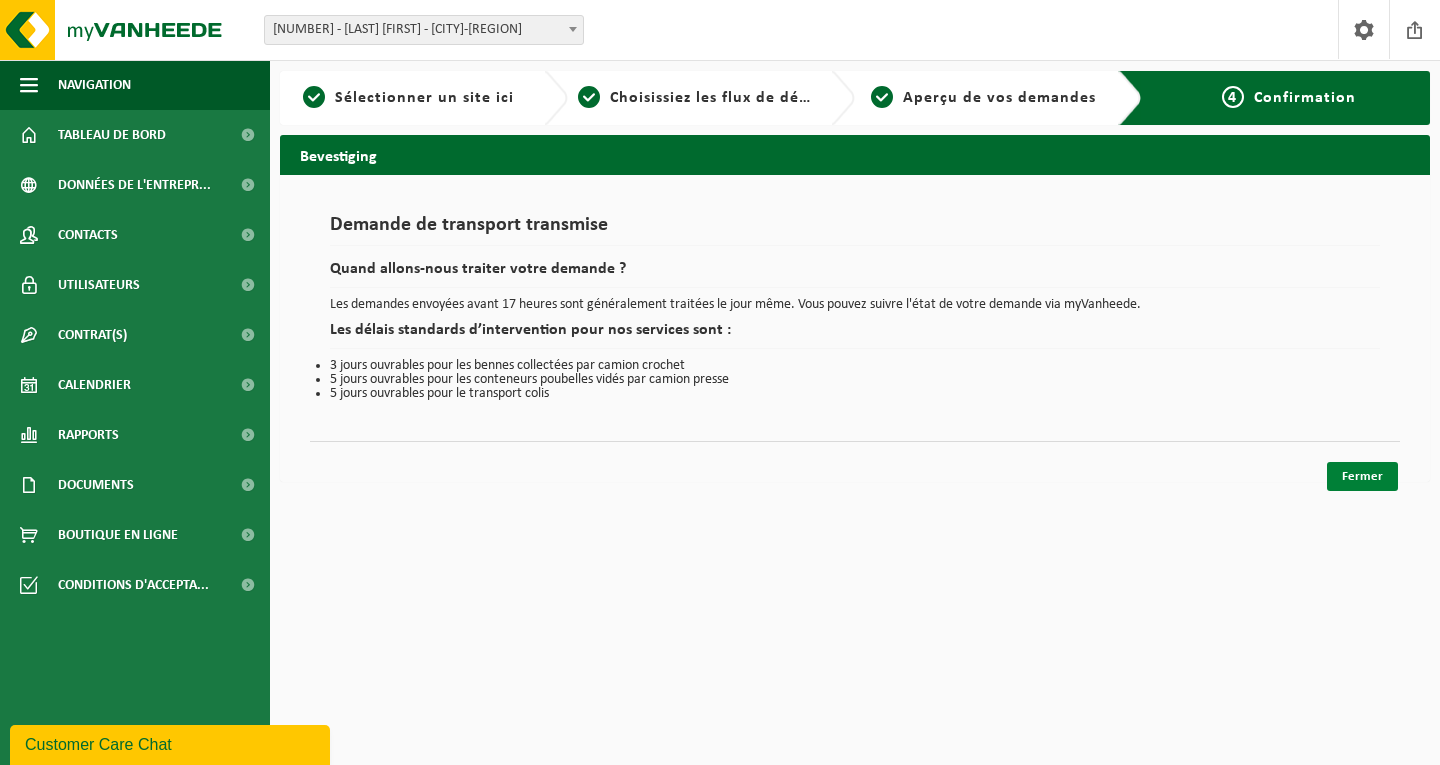 click on "Fermer" at bounding box center [1362, 476] 